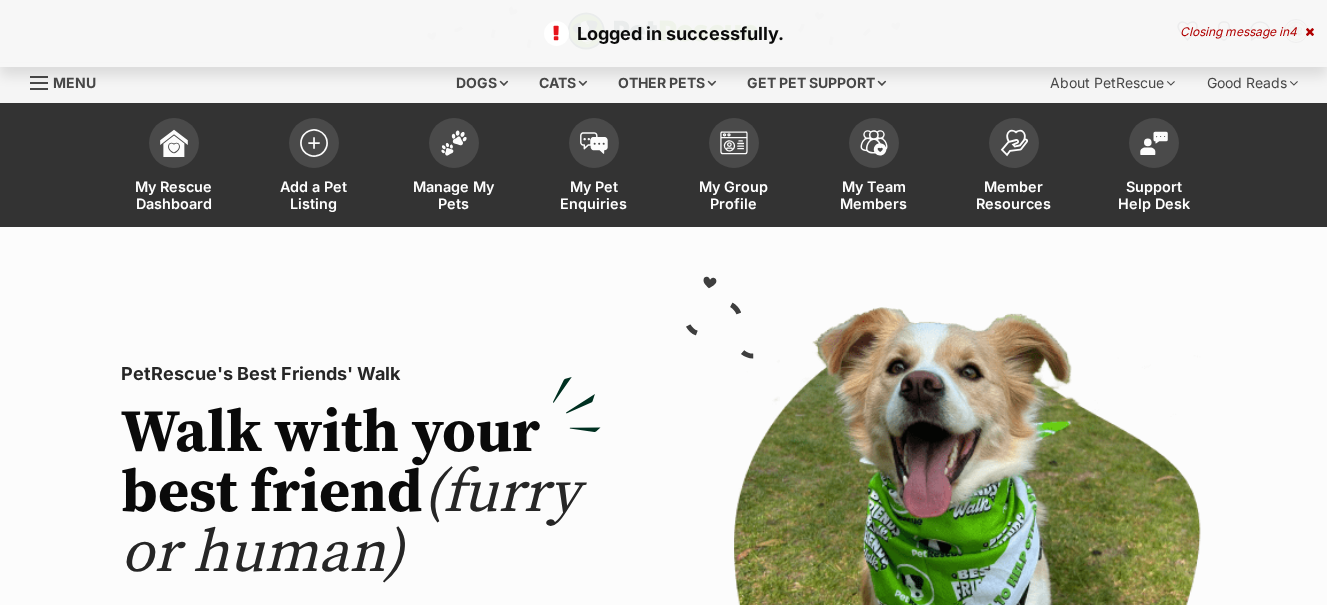 scroll, scrollTop: 0, scrollLeft: 0, axis: both 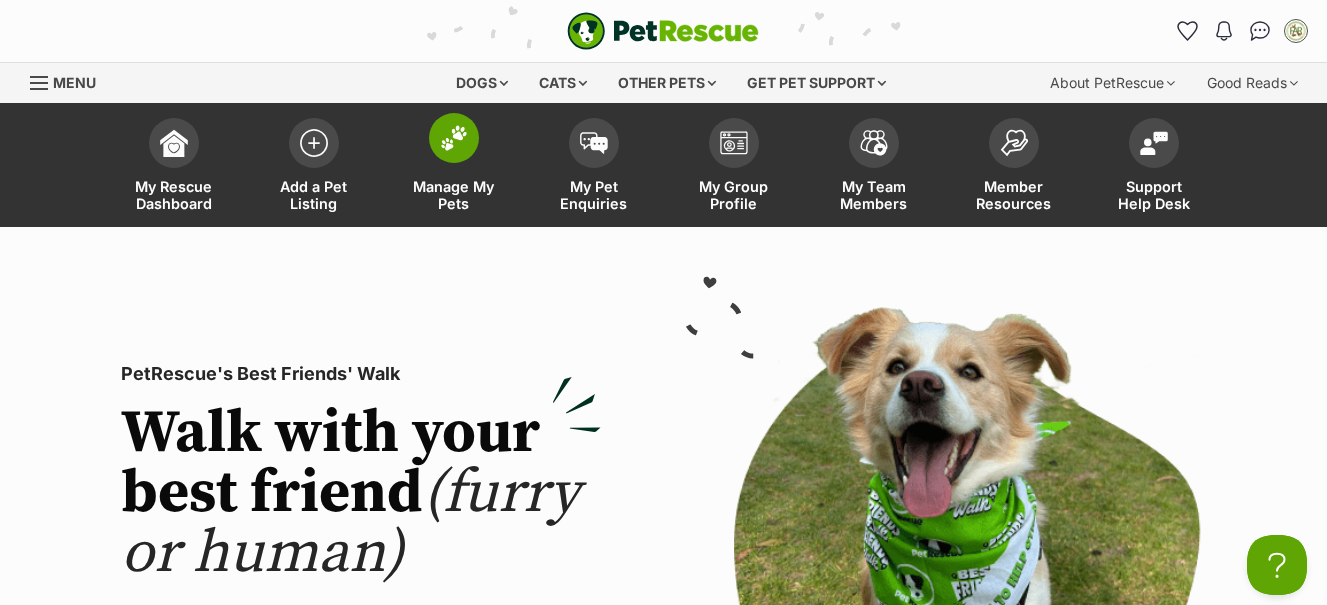 click at bounding box center [454, 138] 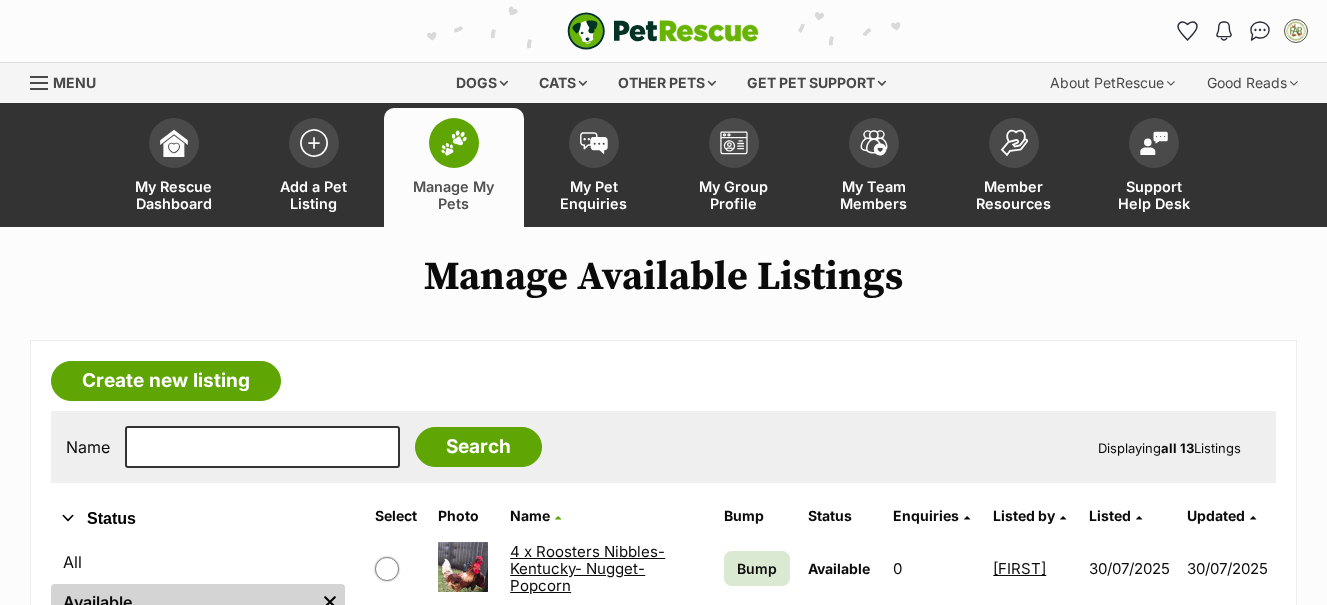 scroll, scrollTop: 400, scrollLeft: 0, axis: vertical 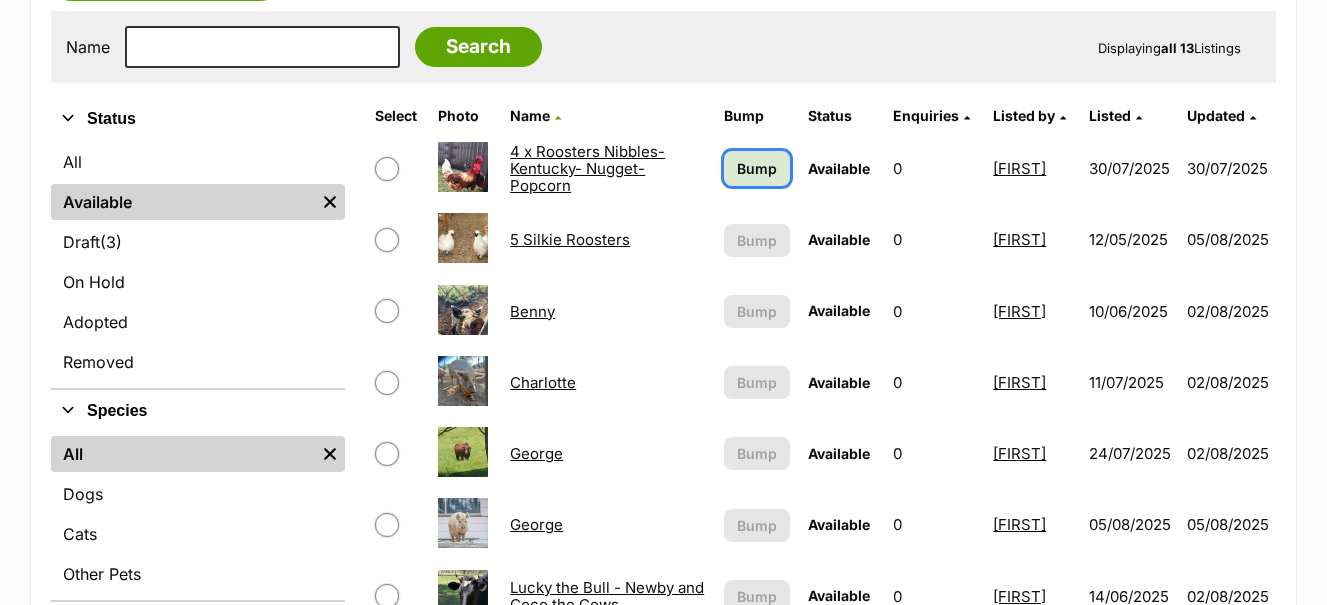 click on "Bump" at bounding box center (757, 168) 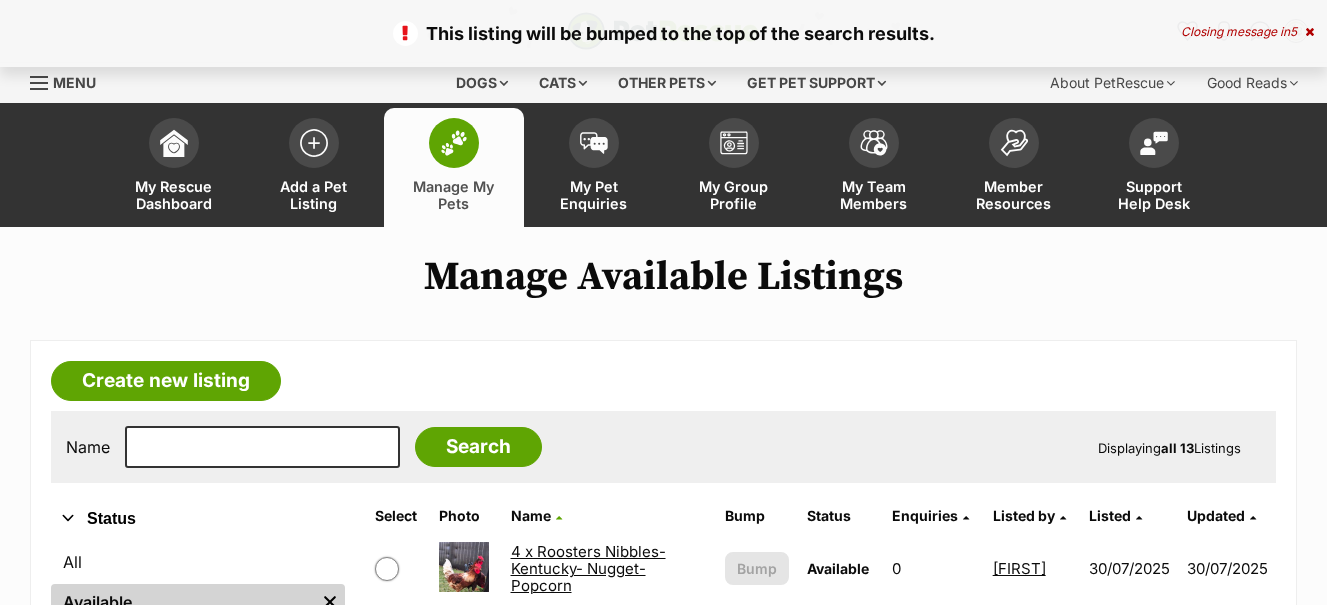 scroll, scrollTop: 600, scrollLeft: 0, axis: vertical 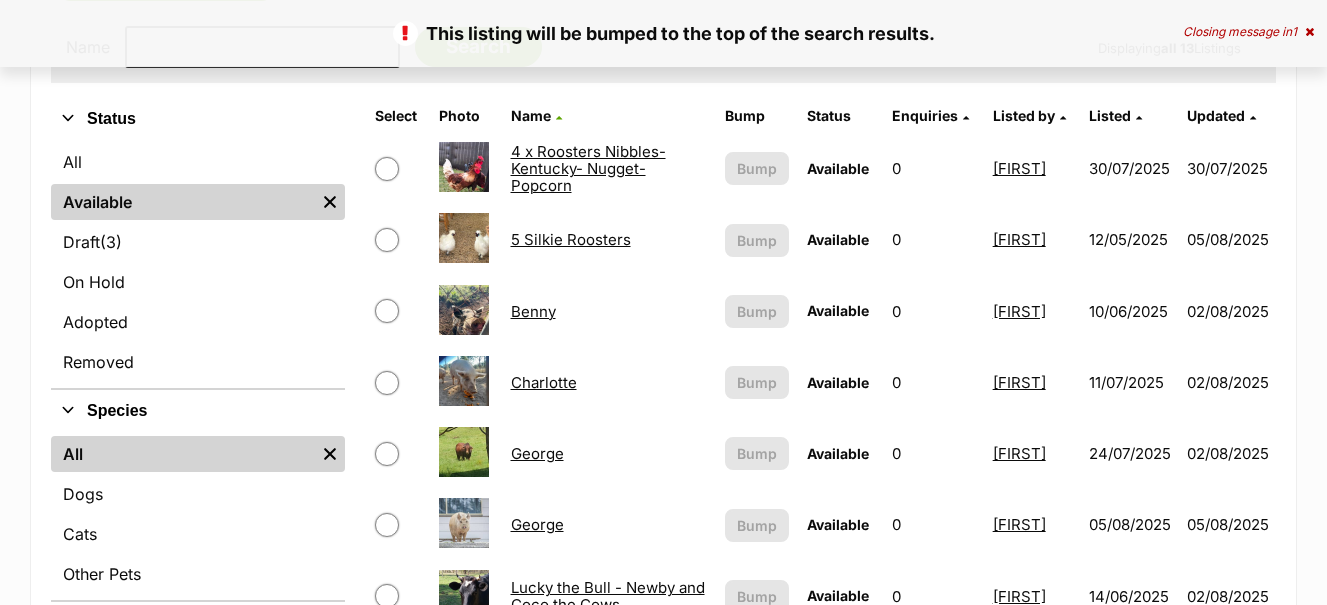 click on "5 Silkie Roosters" at bounding box center [571, 239] 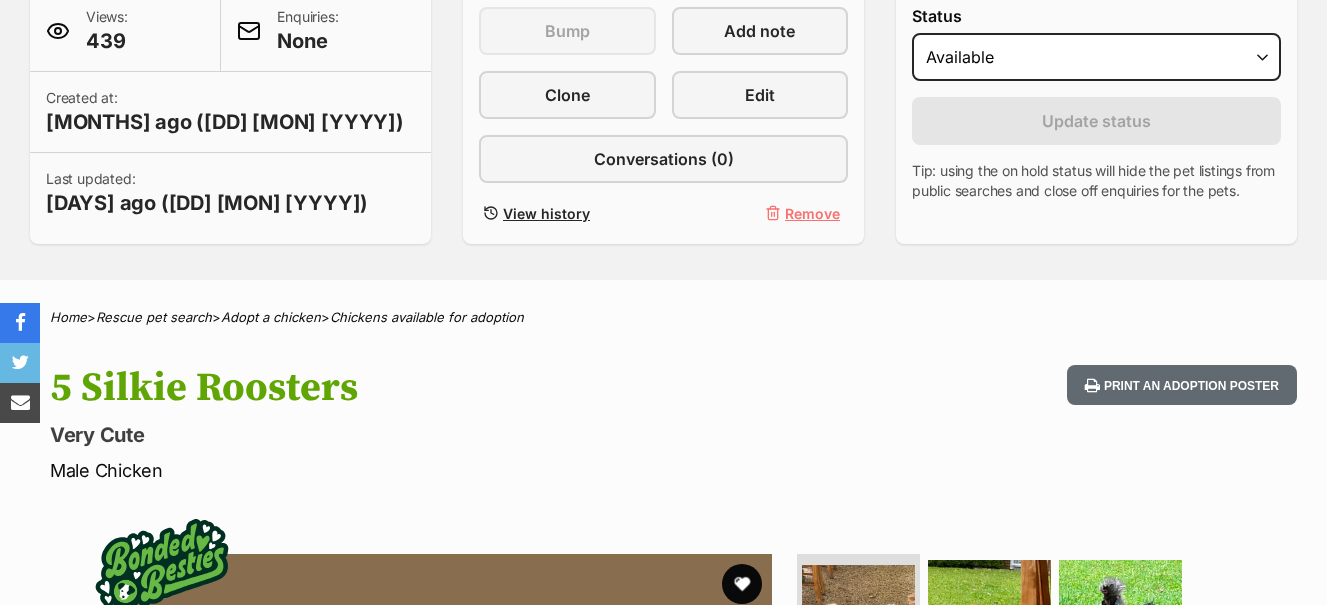 scroll, scrollTop: 900, scrollLeft: 0, axis: vertical 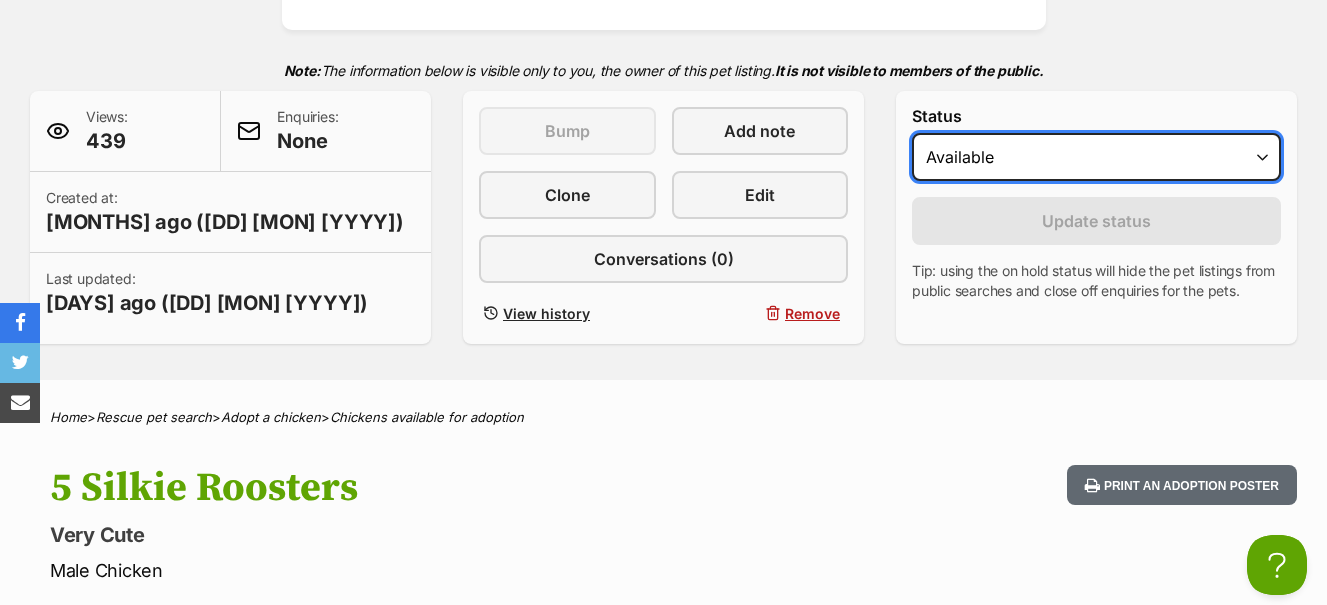 click on "Draft
Available
On hold
Adopted" at bounding box center (1096, 157) 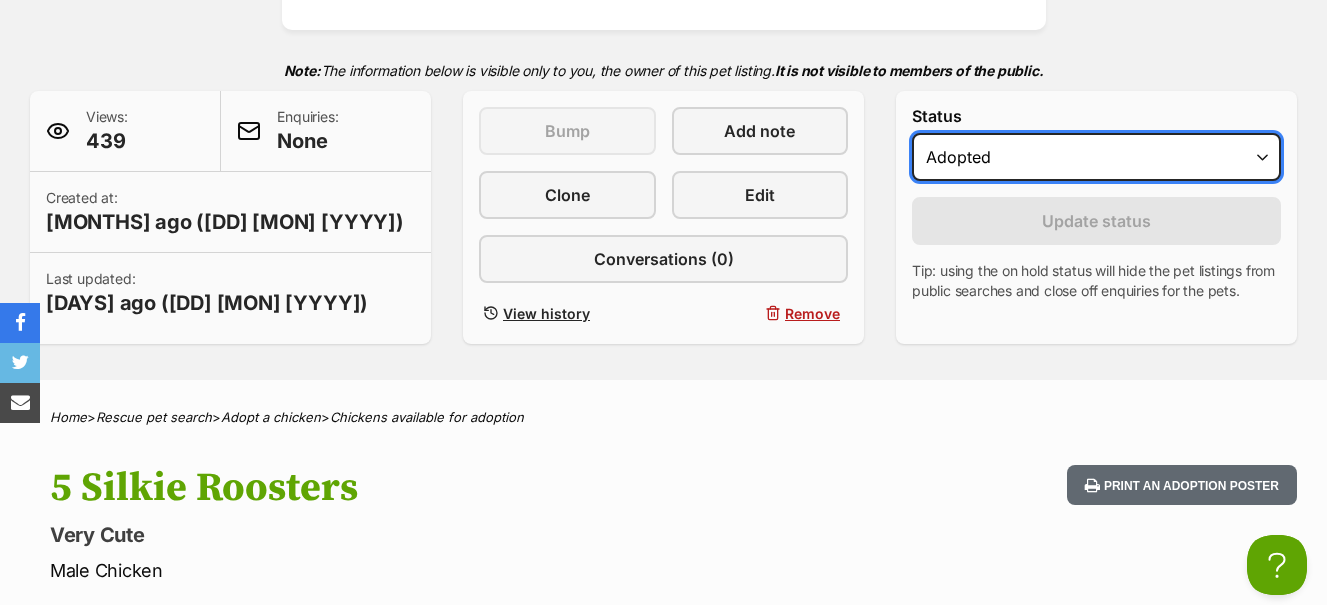 click on "Draft
Available
On hold
Adopted" at bounding box center [1096, 157] 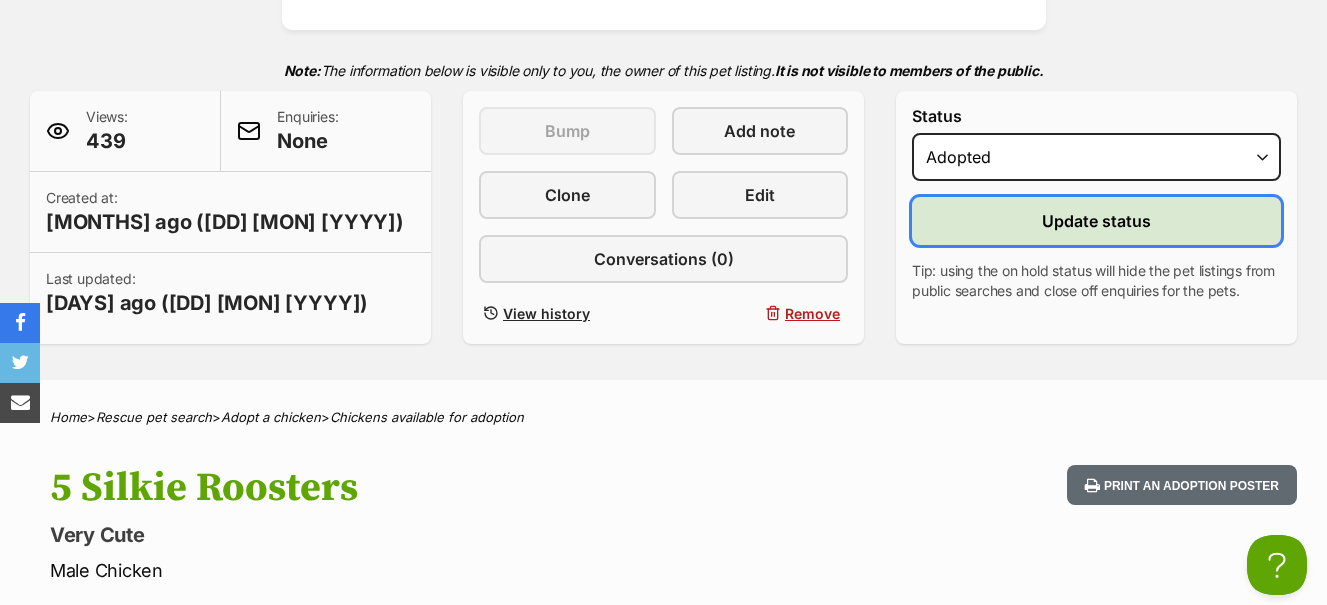 click on "Update status" at bounding box center [1096, 221] 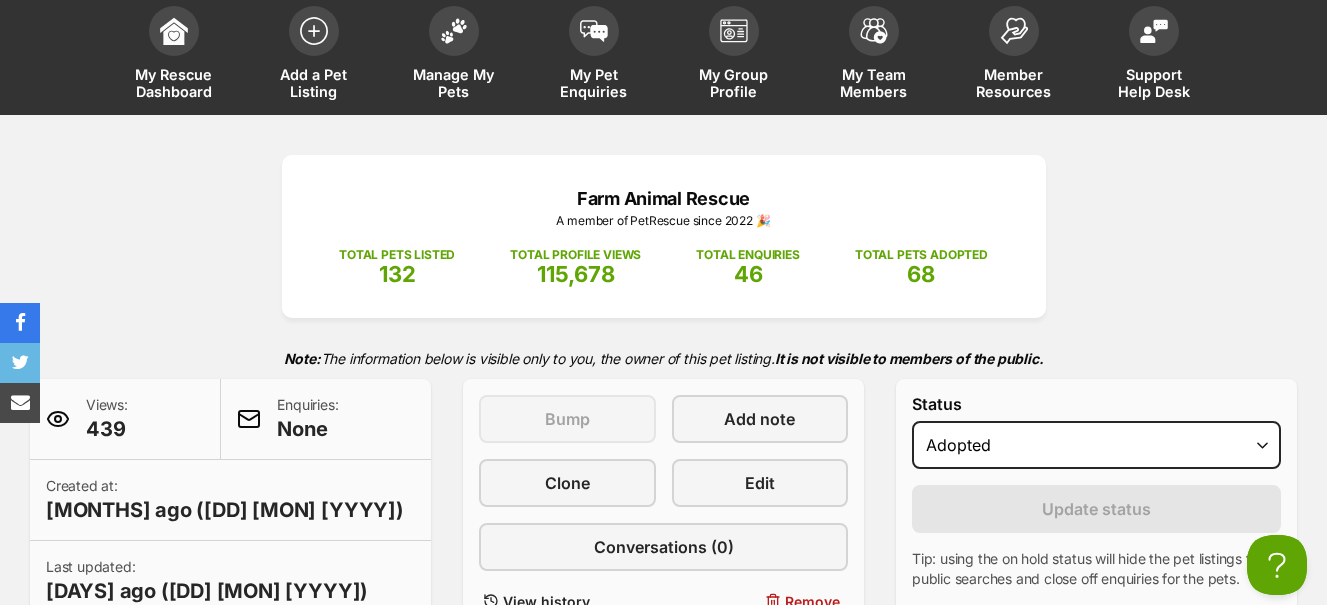 scroll, scrollTop: 100, scrollLeft: 0, axis: vertical 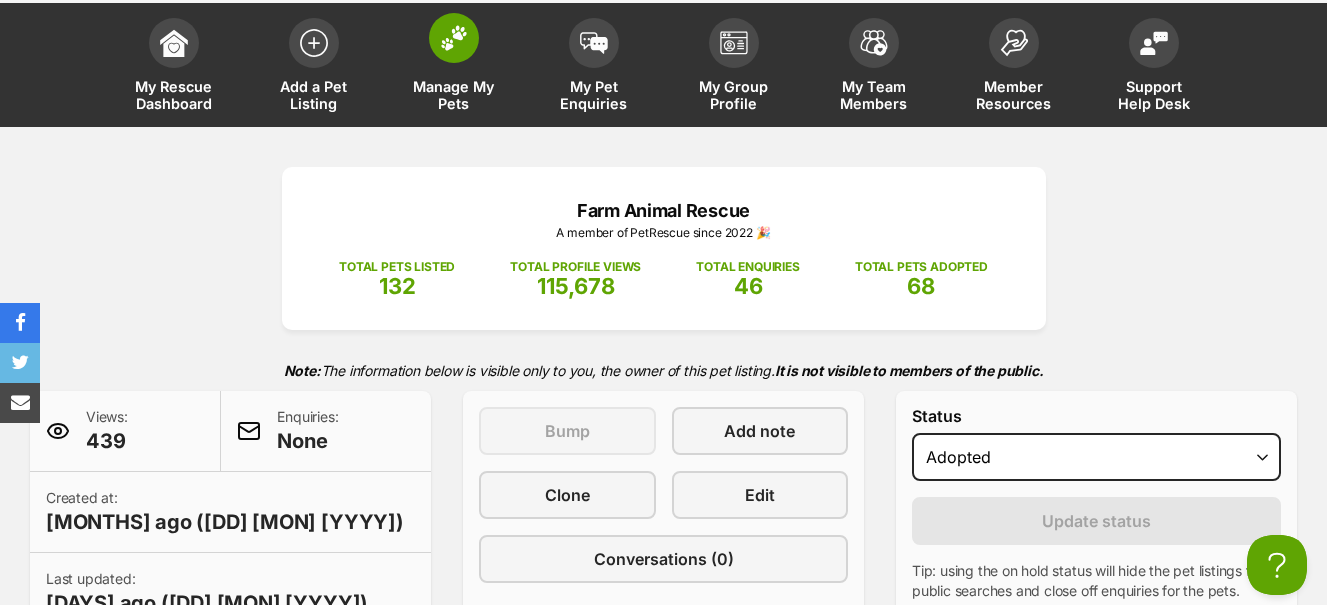 click at bounding box center [454, 38] 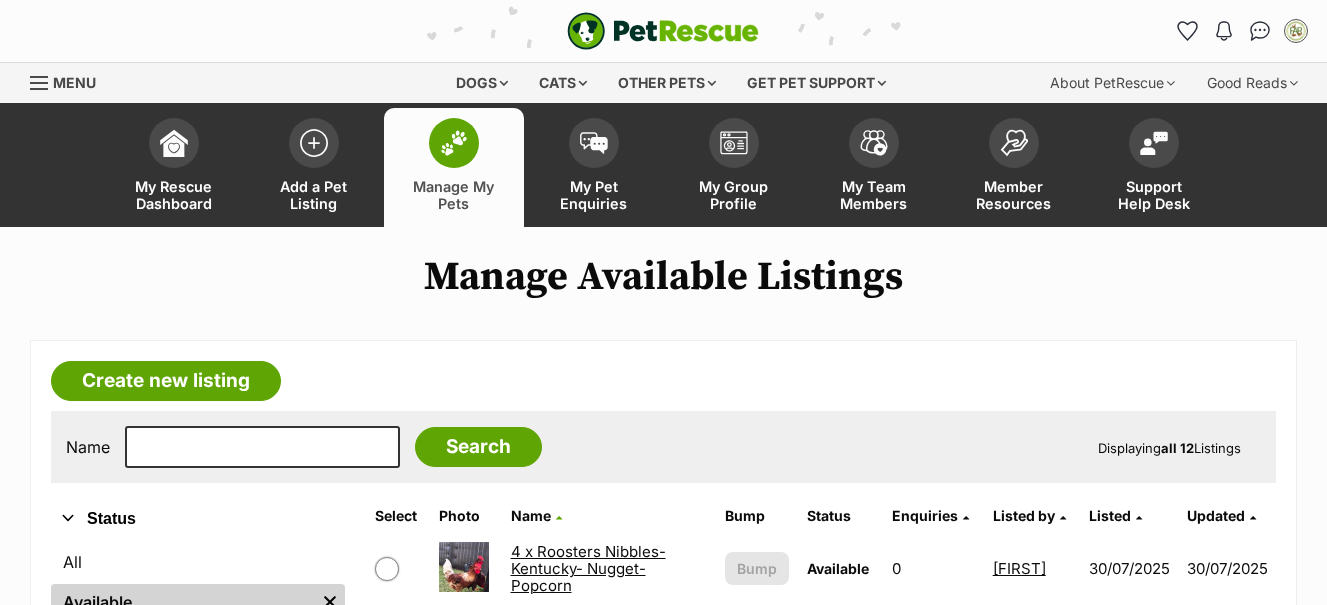 scroll, scrollTop: 400, scrollLeft: 0, axis: vertical 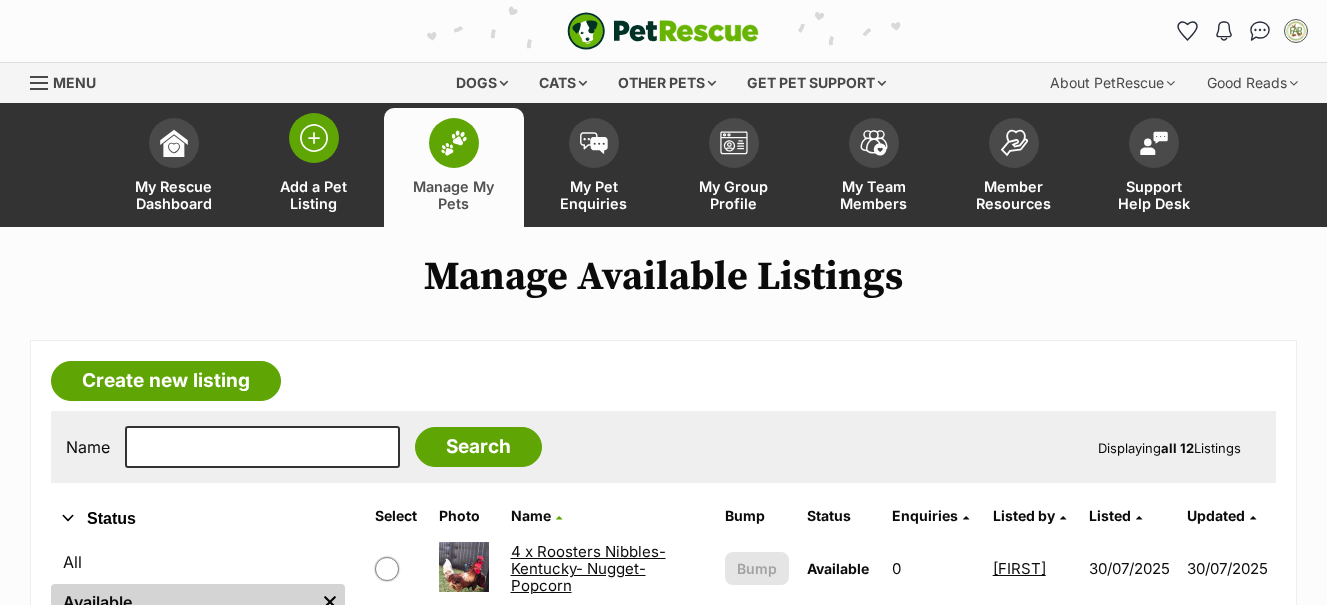 click at bounding box center [314, 138] 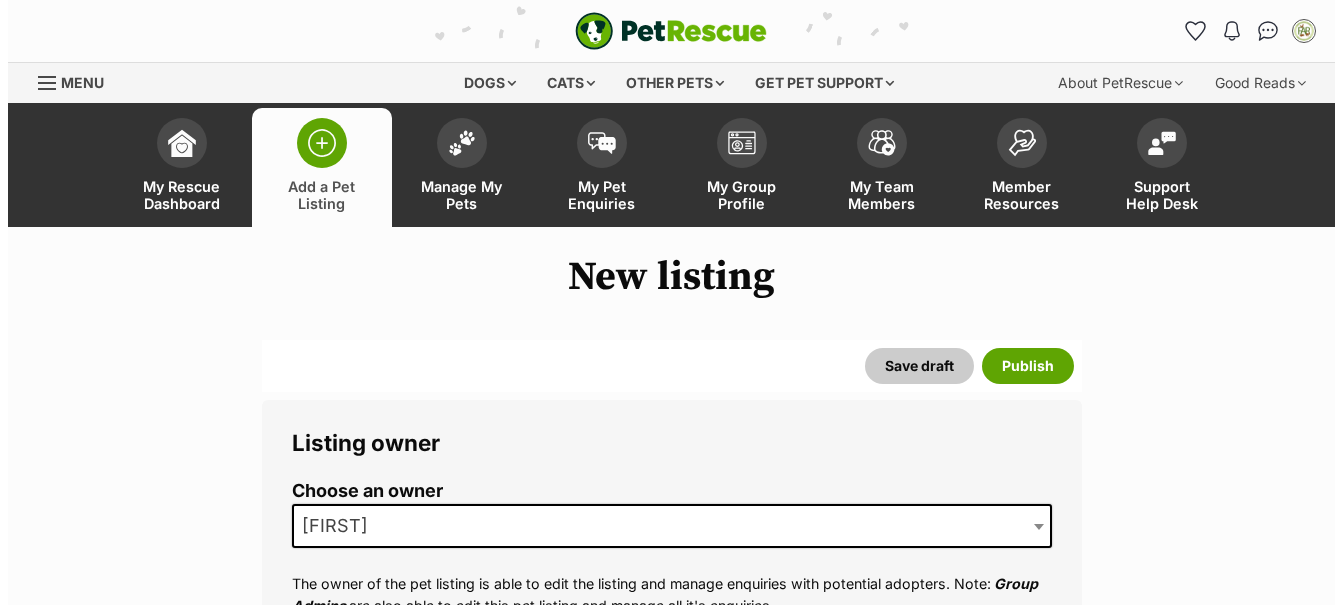 scroll, scrollTop: 0, scrollLeft: 0, axis: both 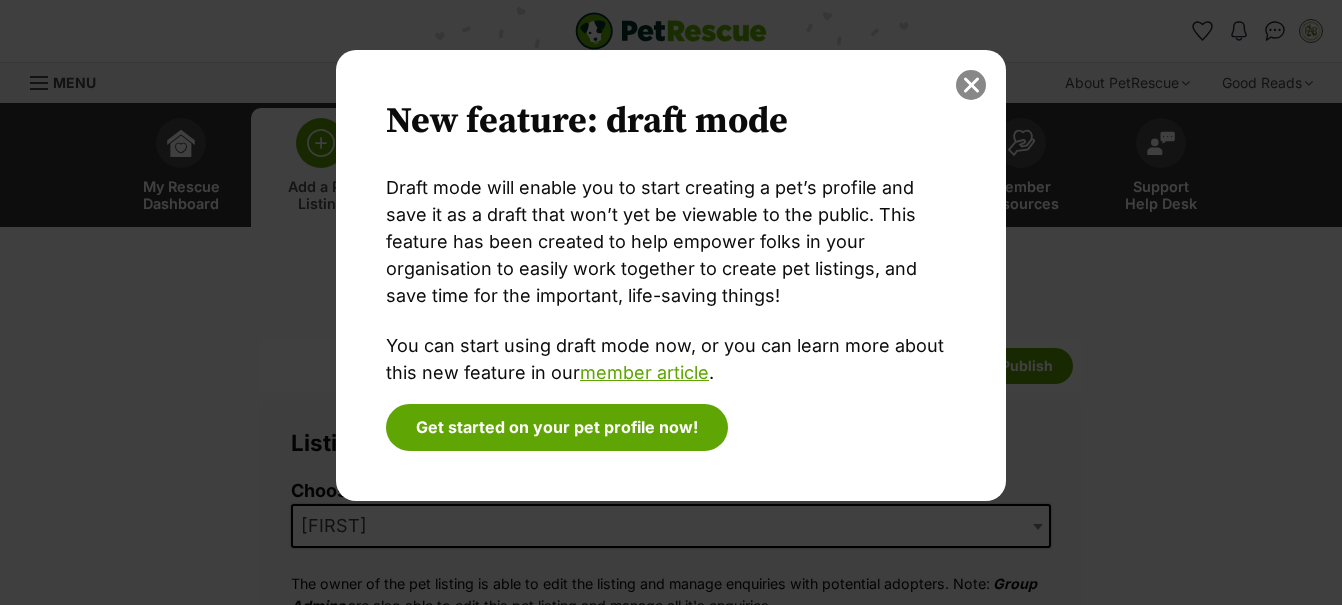 click at bounding box center (971, 85) 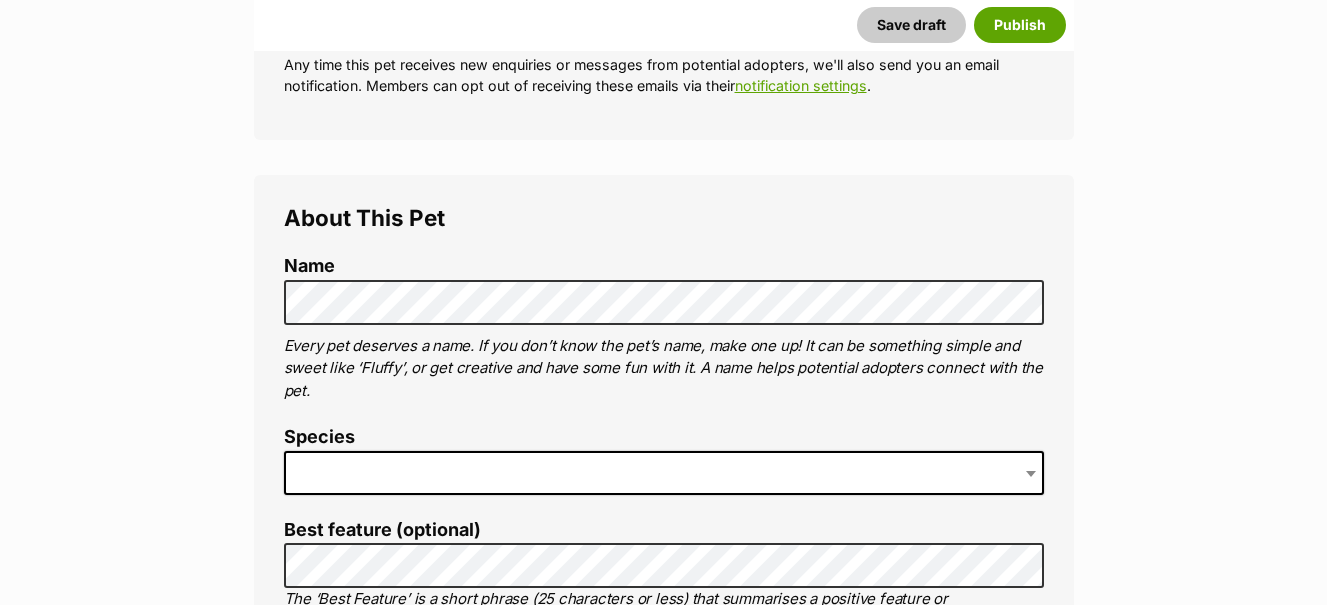 scroll, scrollTop: 600, scrollLeft: 0, axis: vertical 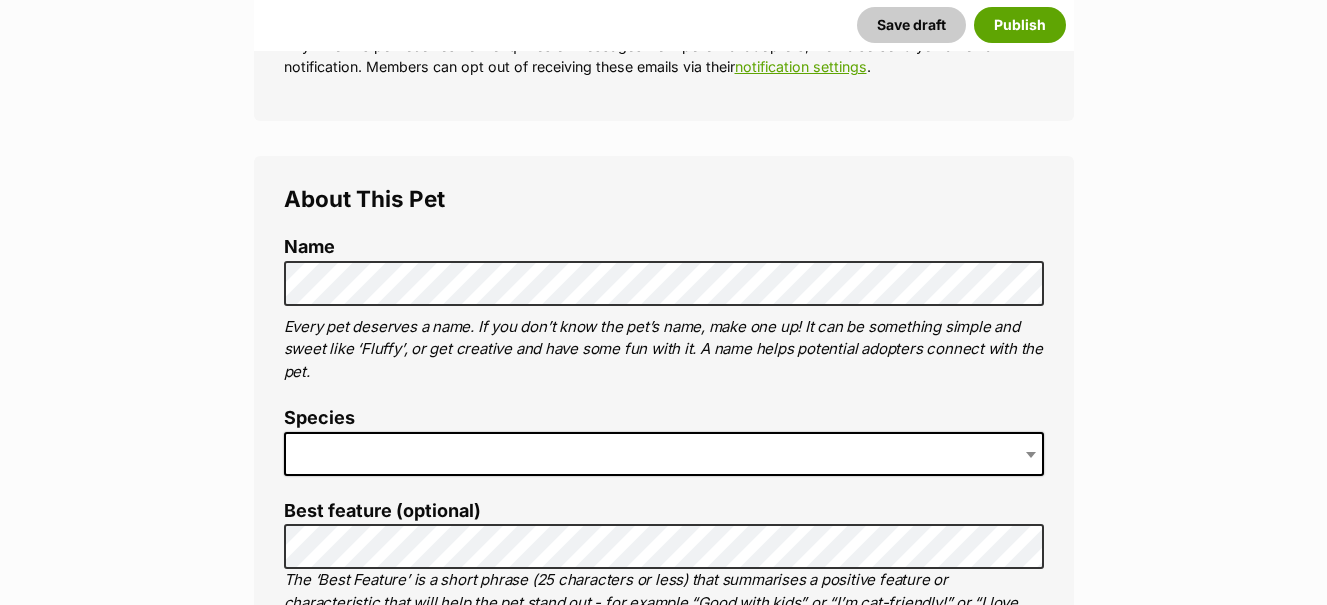 click at bounding box center (664, 454) 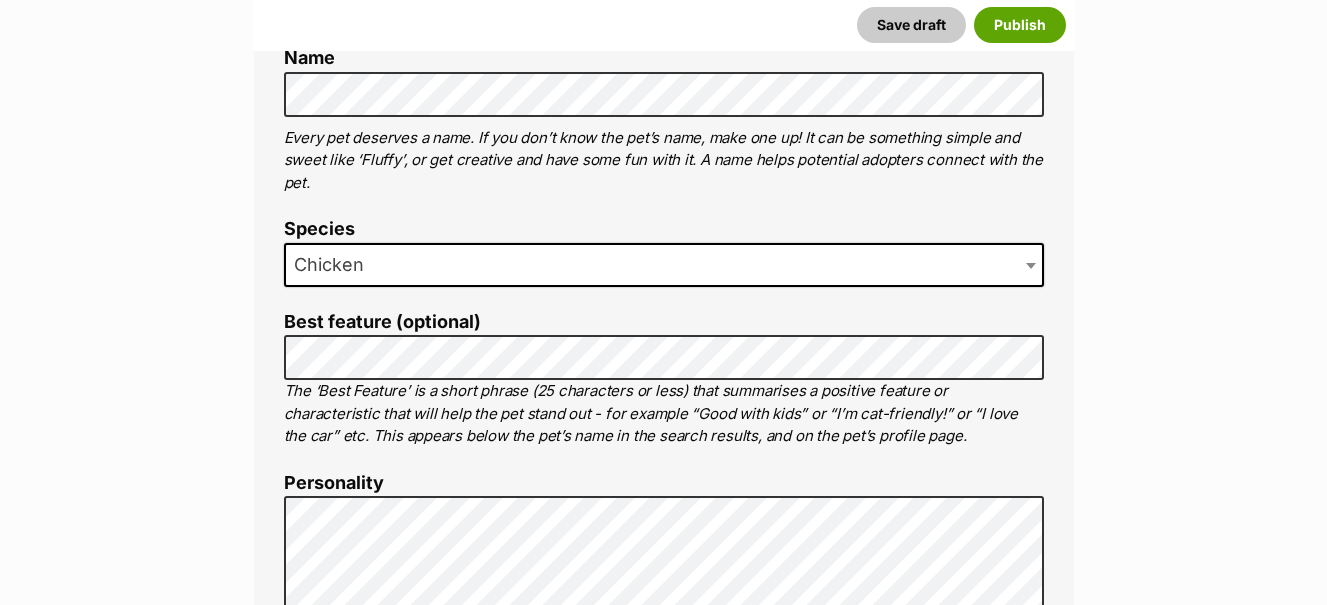 scroll, scrollTop: 800, scrollLeft: 0, axis: vertical 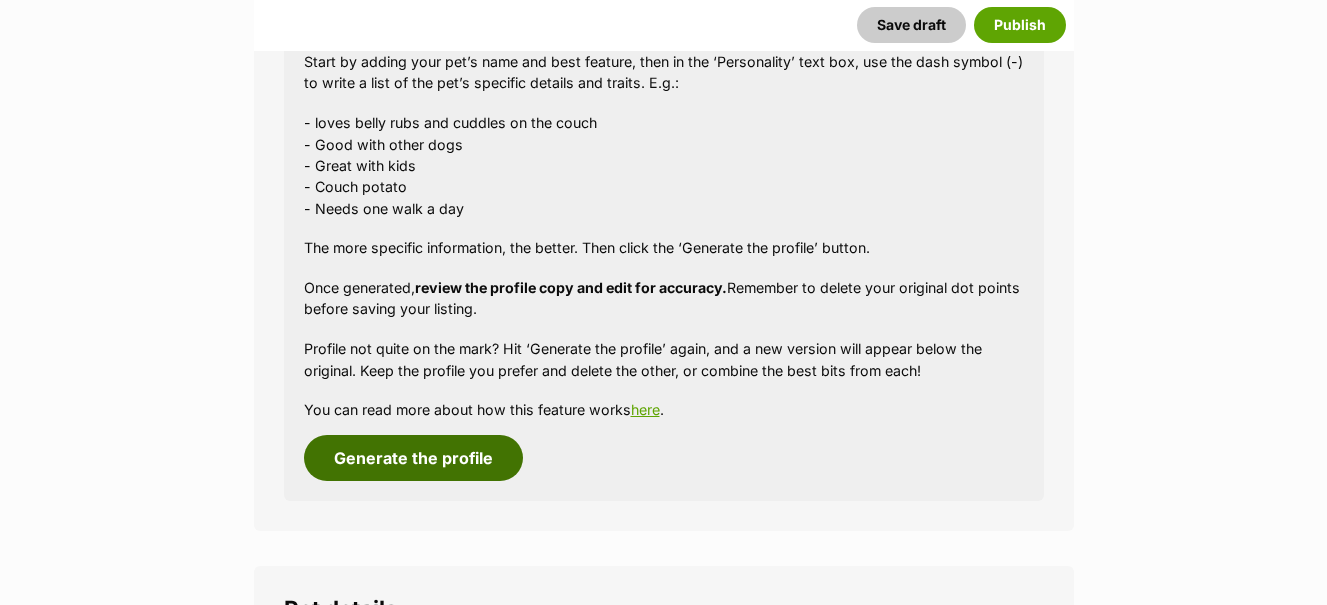 click on "Generate the profile" at bounding box center (413, 458) 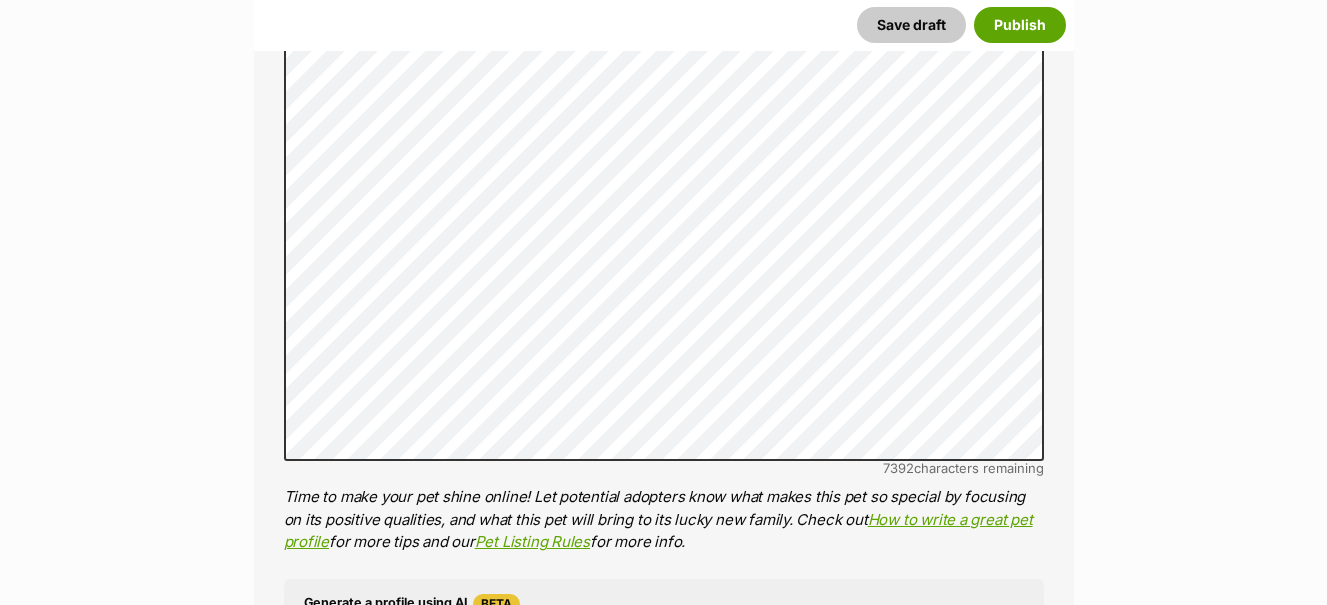 scroll, scrollTop: 1202, scrollLeft: 0, axis: vertical 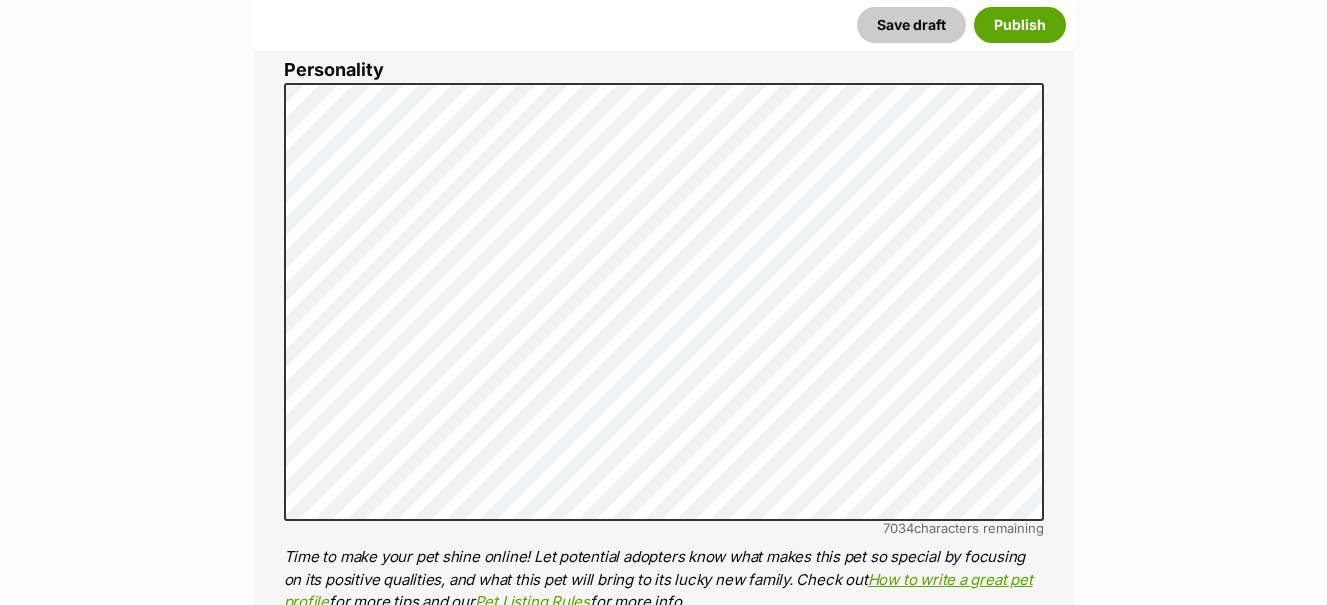click on "New listing
Listing owner Choose an owner Adriana
The owner of the pet listing is able to edit the listing and manage enquiries with potential adopters. Note:
Group Admins
are also able to edit this pet listing and manage all it's enquiries.
Any time this pet receives new enquiries or messages from potential adopters, we'll also send you an email notification. Members can opt out of receiving these emails via their
notification settings .
About This Pet Name
Henlo there, it looks like you might be using the pet name field to indicate that this pet is now on hold - we recommend updating the status to on hold from the listing page instead!
Every pet deserves a name. If you don’t know the pet’s name, make one up! It can be something simple and sweet like ‘Fluffy’, or get creative and have some fun with it. A name helps potential adopters connect with the pet.
Species Chicken
Best feature (optional)
Personality 7034  characters remaining" at bounding box center [663, 2540] 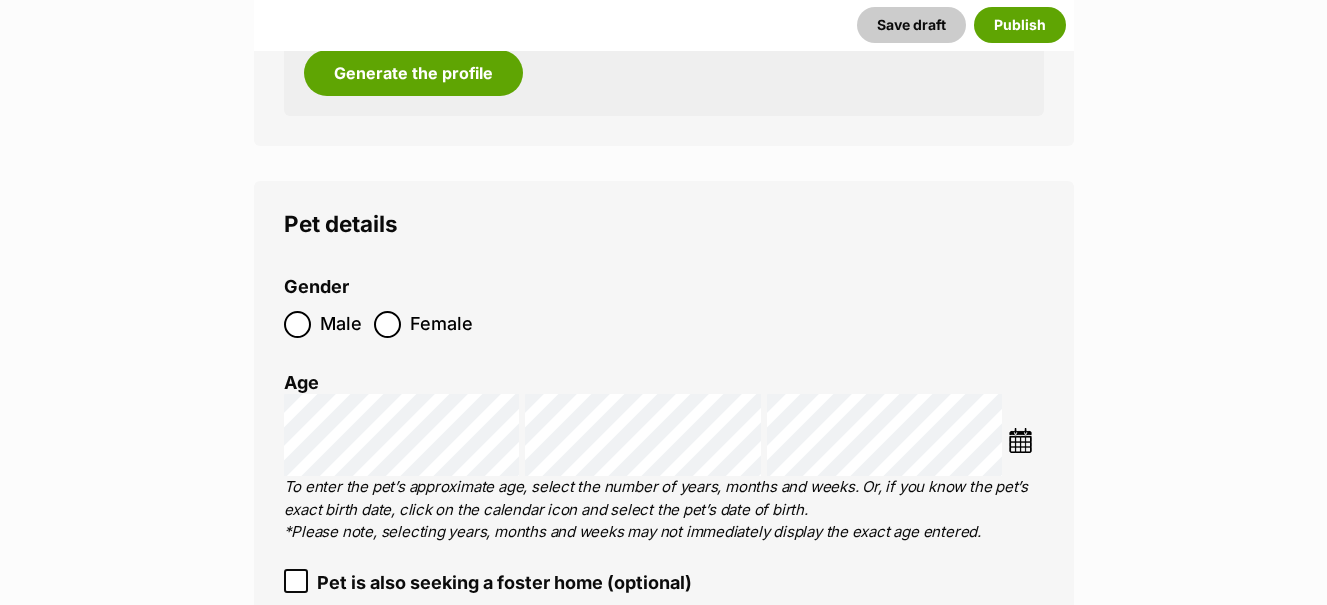 scroll, scrollTop: 2302, scrollLeft: 0, axis: vertical 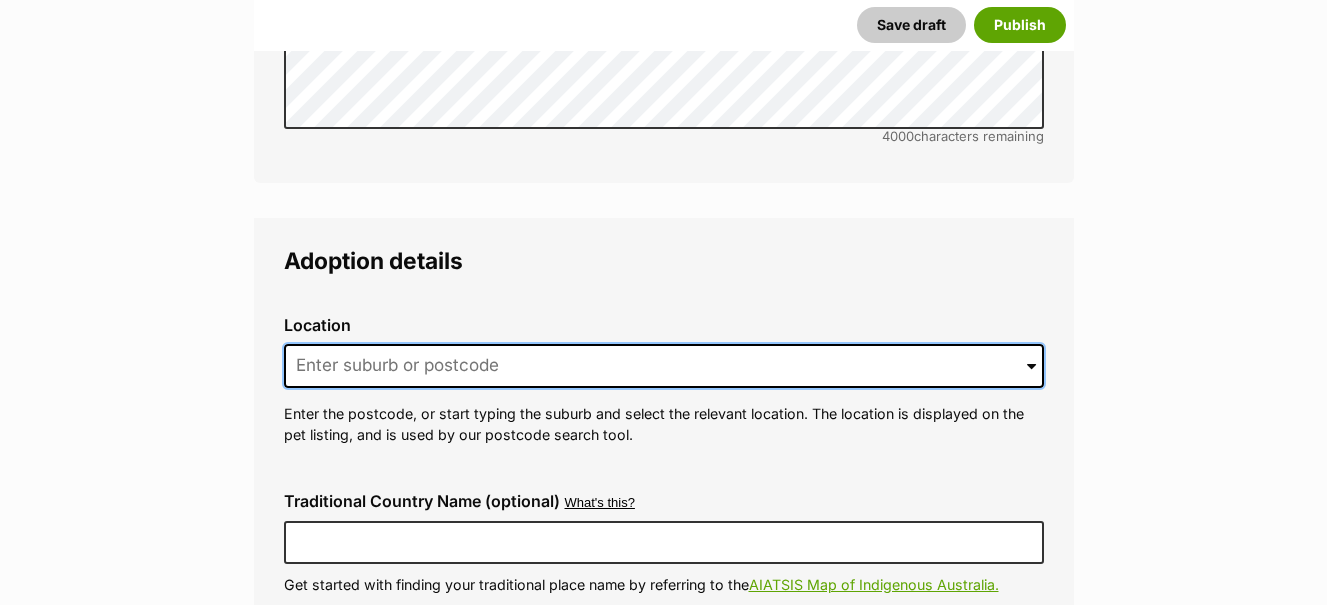 click at bounding box center (664, 366) 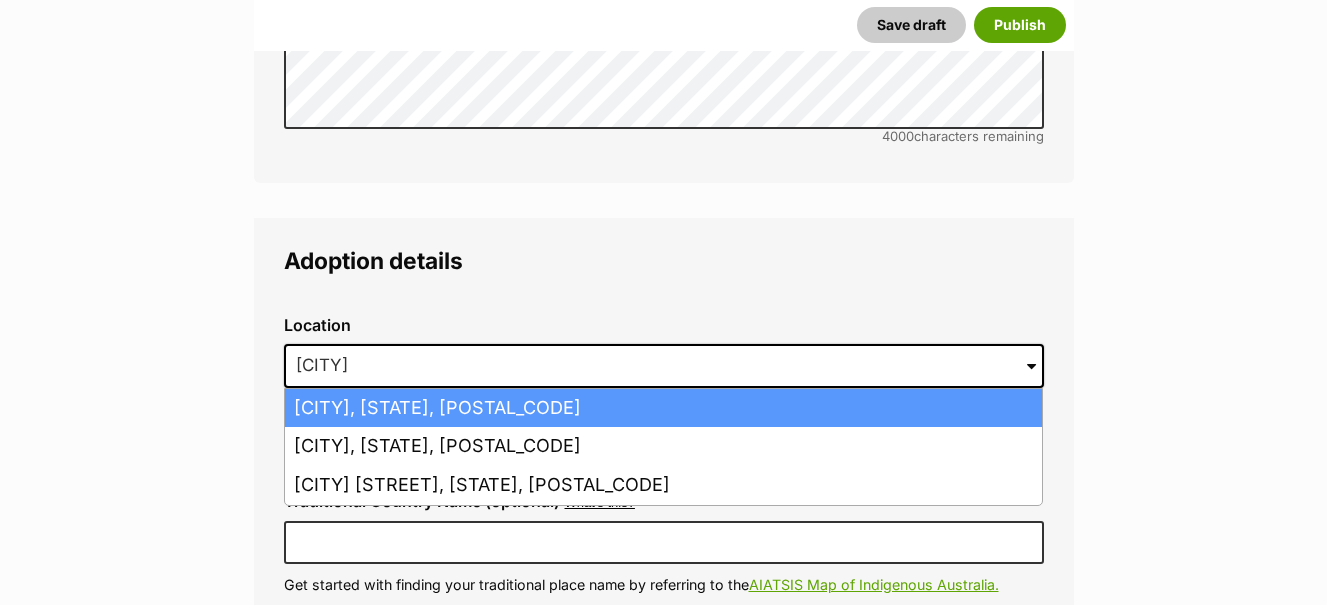 click on "Alexandra Hills, Queensland, 4161" at bounding box center (663, 408) 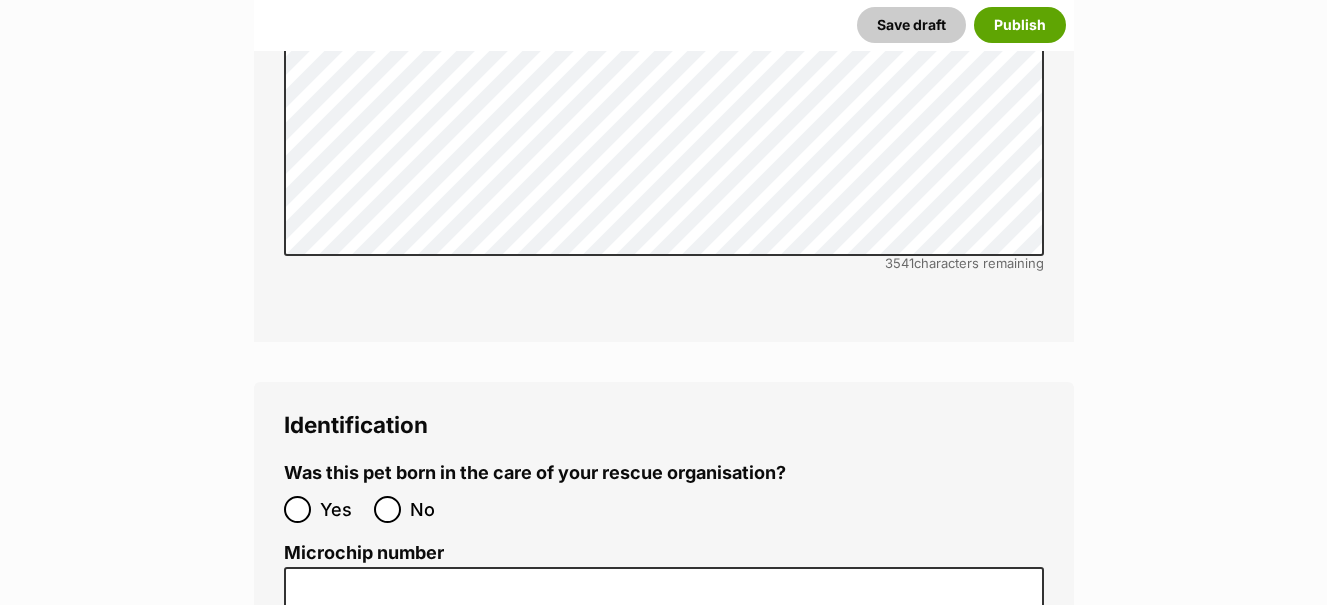 scroll, scrollTop: 5602, scrollLeft: 0, axis: vertical 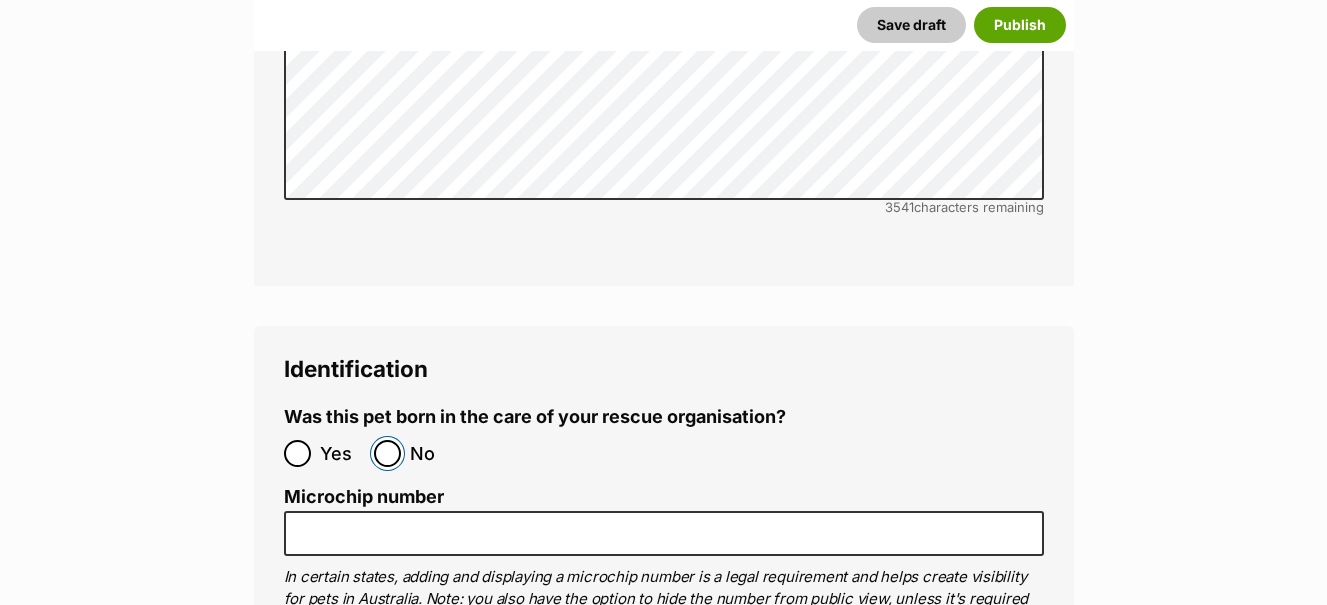 click on "No" at bounding box center (387, 453) 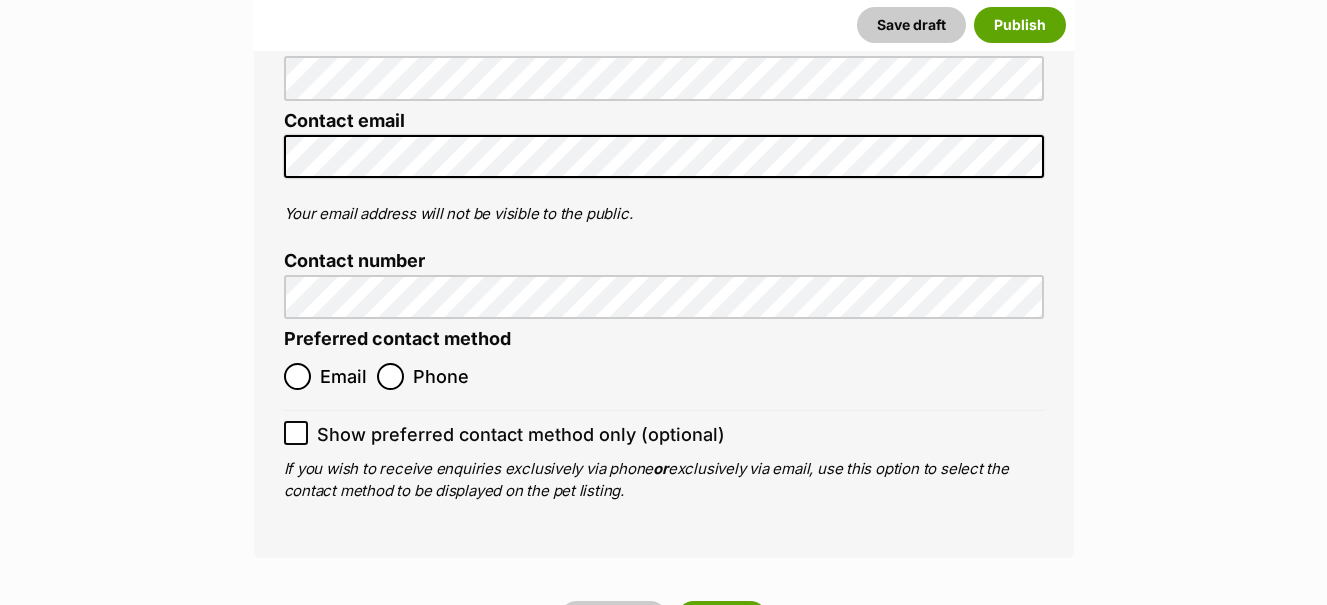 scroll, scrollTop: 6902, scrollLeft: 0, axis: vertical 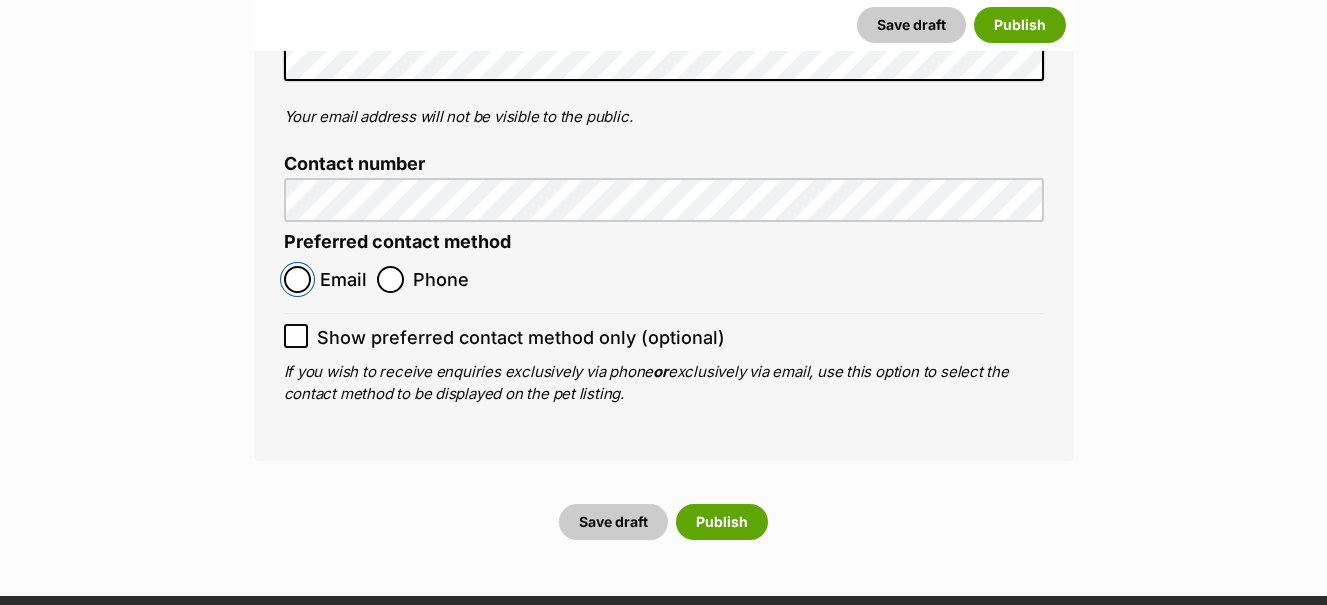 click on "Email" at bounding box center (297, 279) 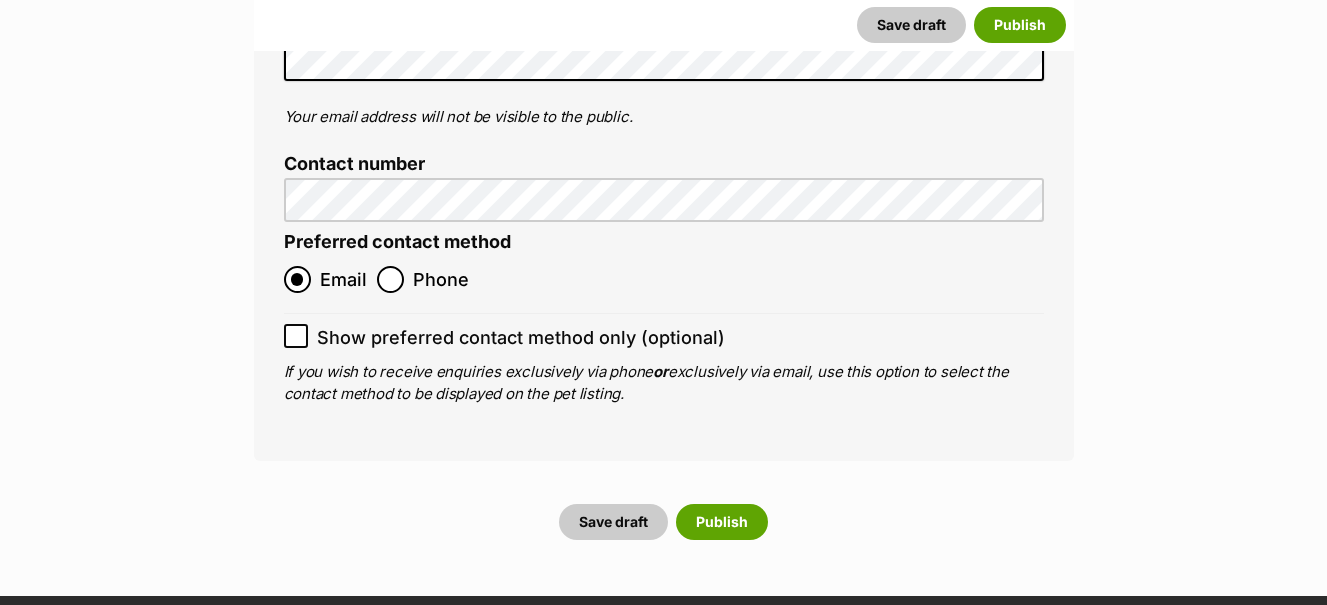 drag, startPoint x: 294, startPoint y: 334, endPoint x: 346, endPoint y: 346, distance: 53.366657 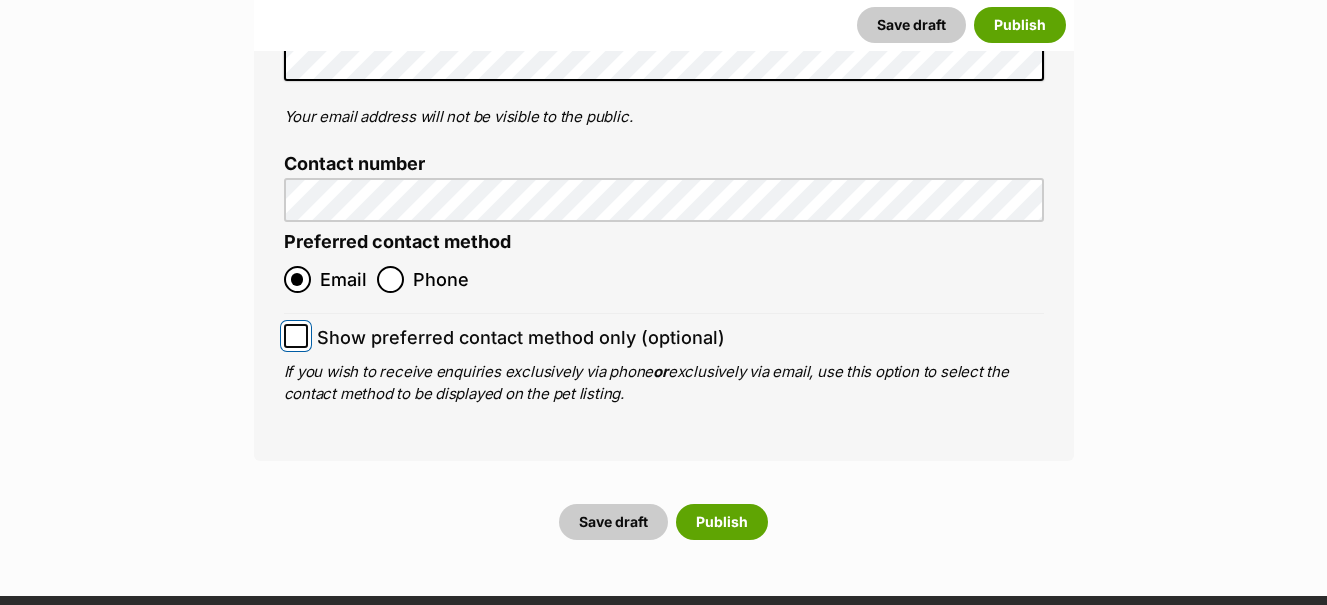 click on "Show preferred contact method only (optional)" at bounding box center [296, 336] 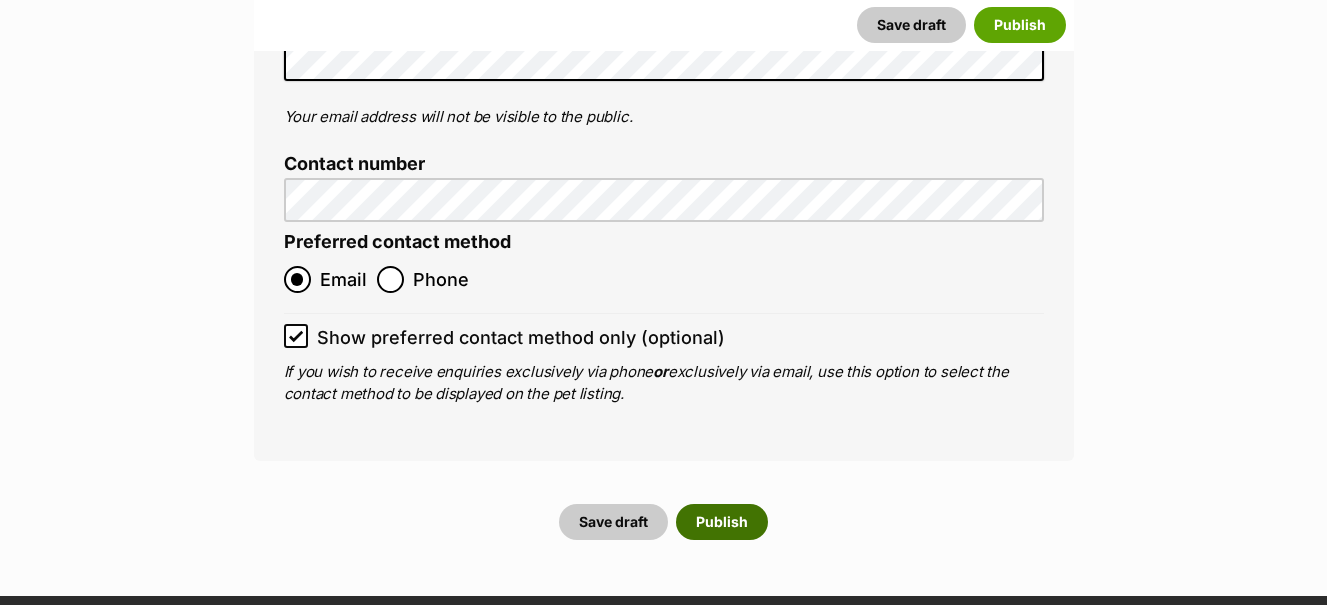 click on "Publish" at bounding box center [722, 522] 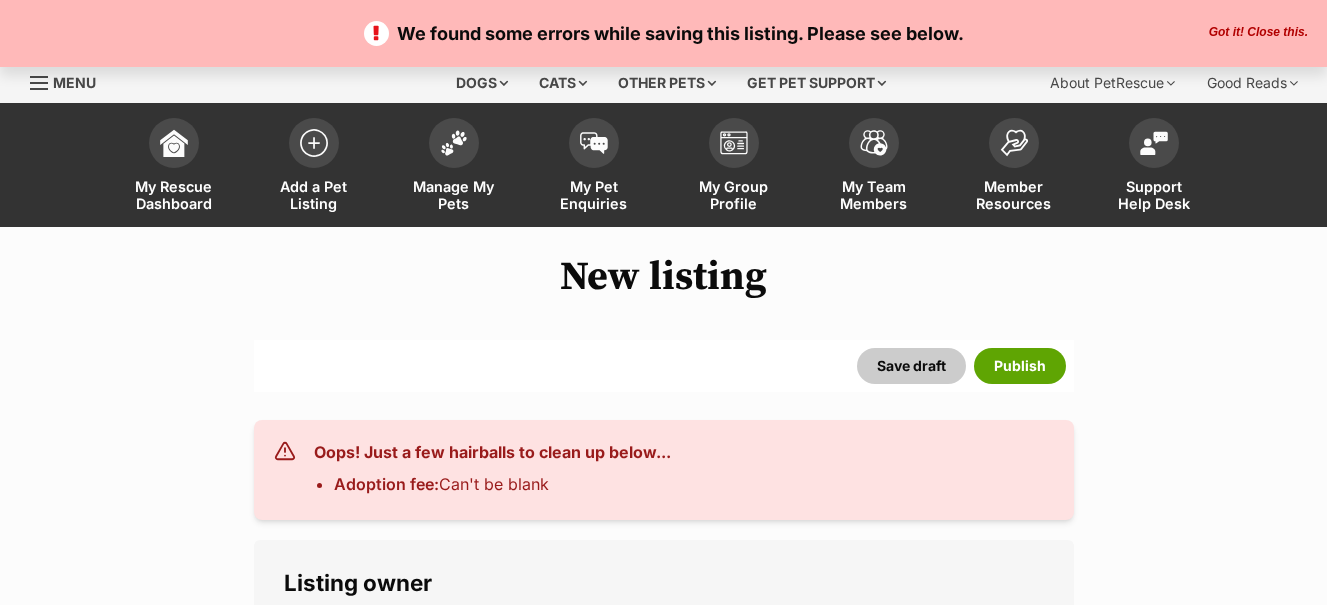 scroll, scrollTop: 0, scrollLeft: 0, axis: both 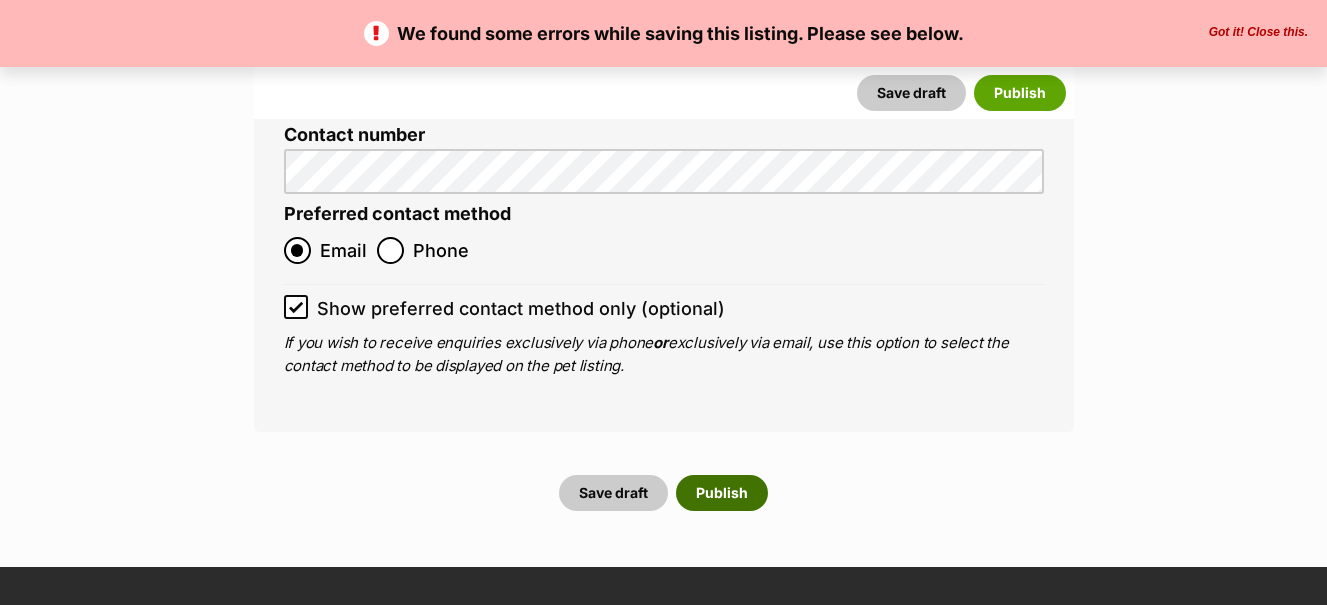 click on "Publish" at bounding box center [722, 493] 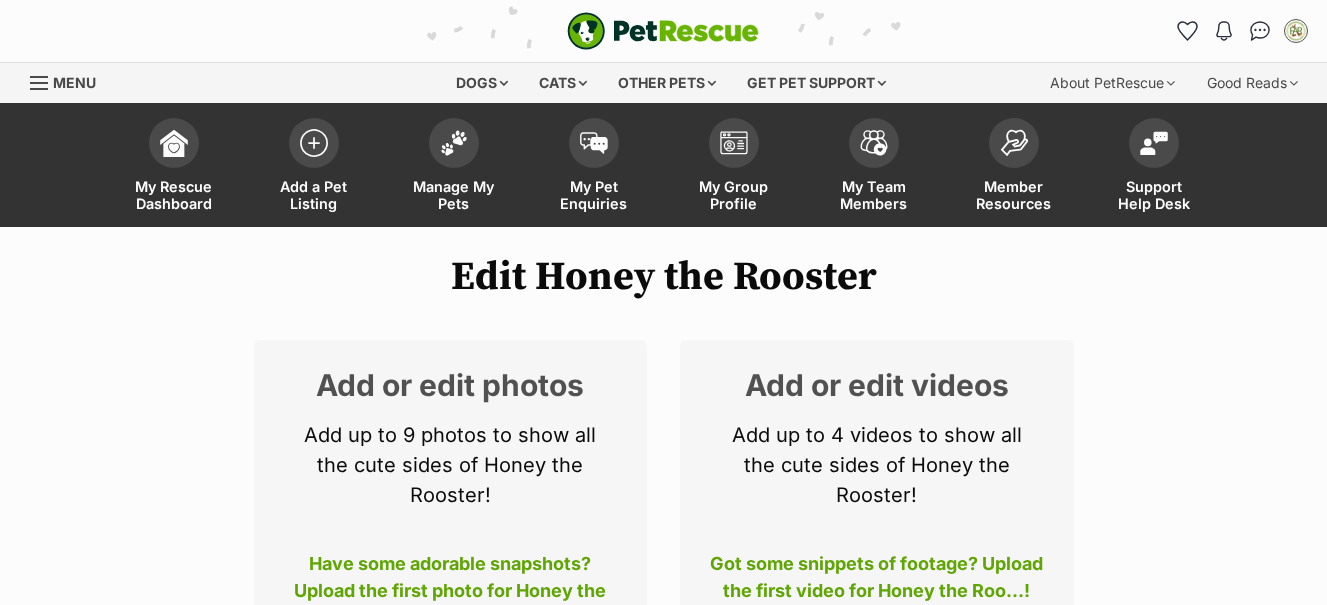 scroll, scrollTop: 144, scrollLeft: 0, axis: vertical 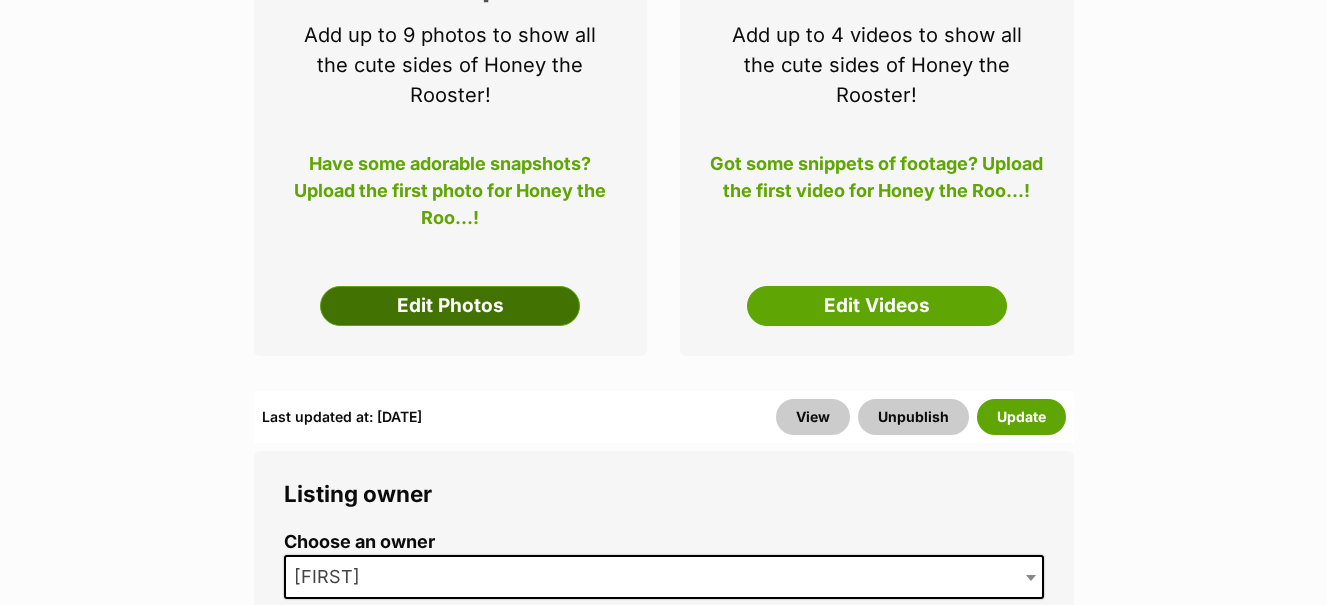 click on "Edit Photos" at bounding box center [450, 306] 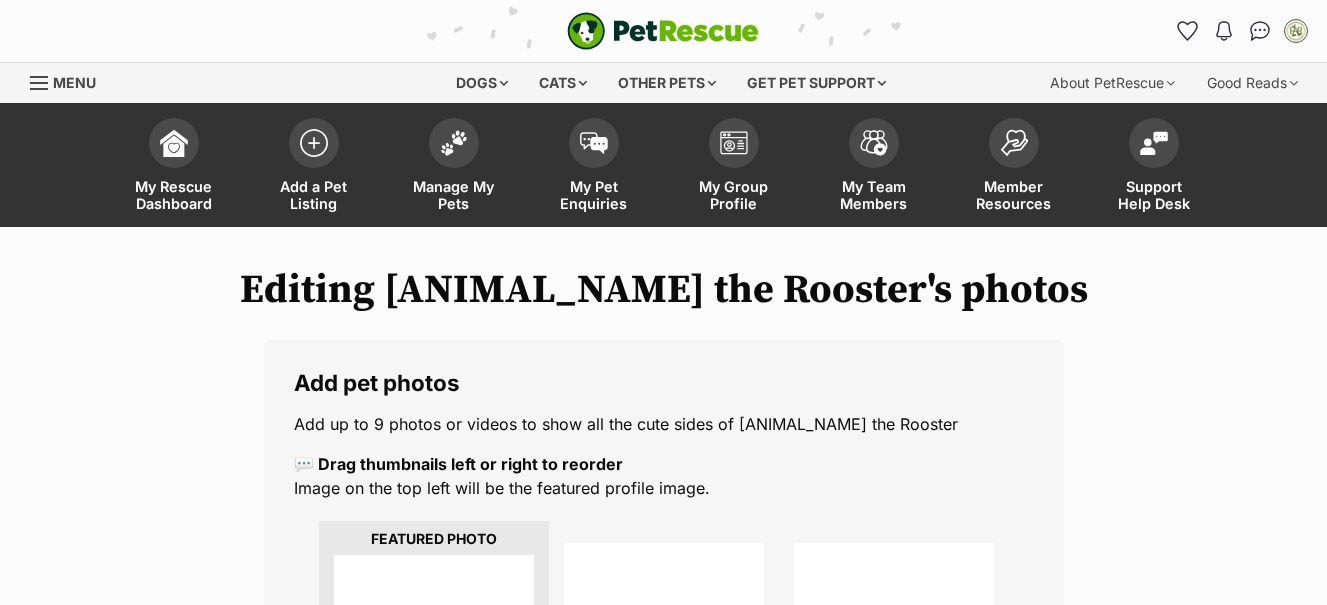 scroll, scrollTop: 0, scrollLeft: 0, axis: both 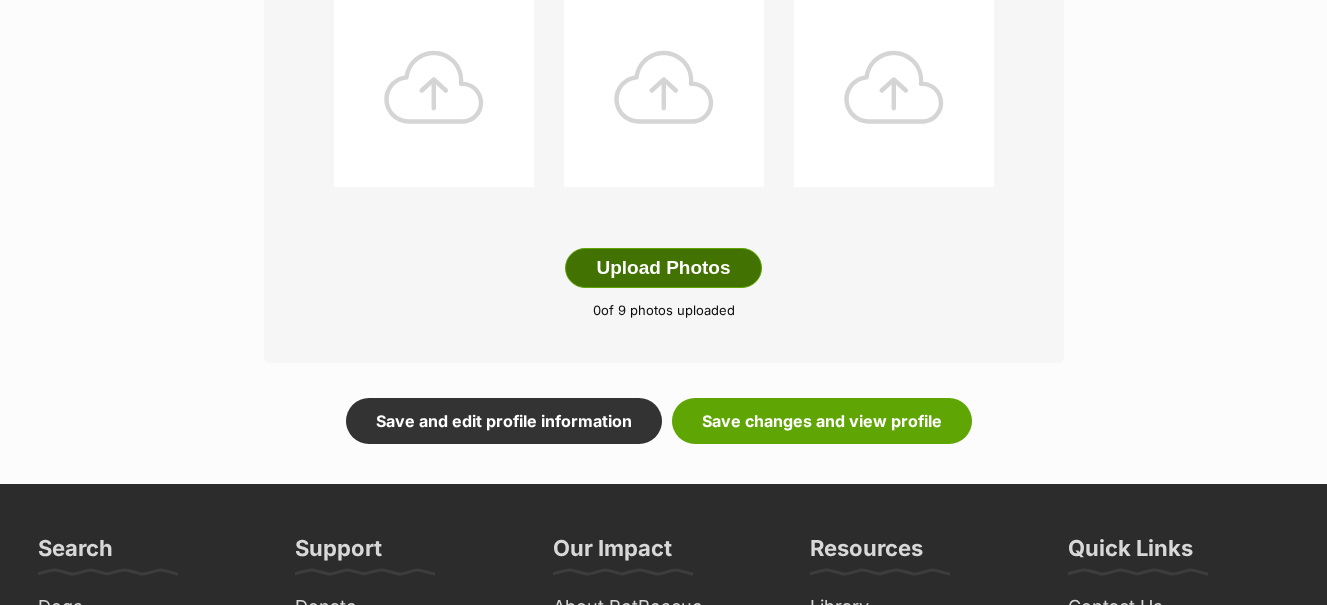 click on "Upload Photos" at bounding box center (663, 268) 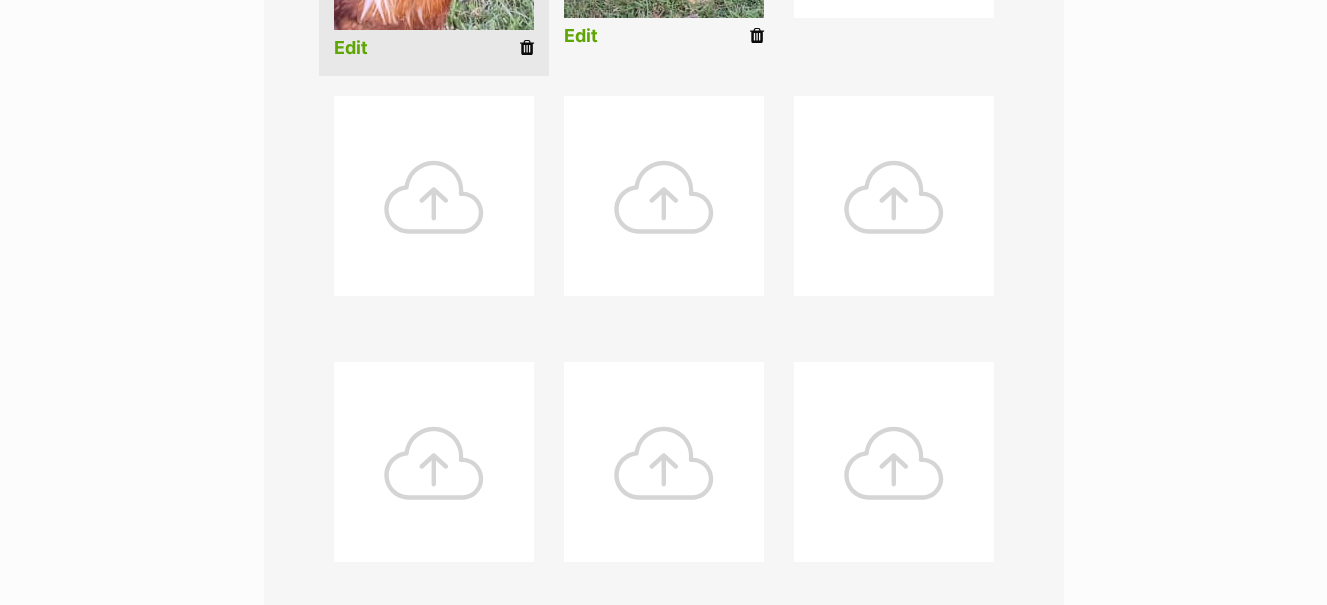 scroll, scrollTop: 1100, scrollLeft: 0, axis: vertical 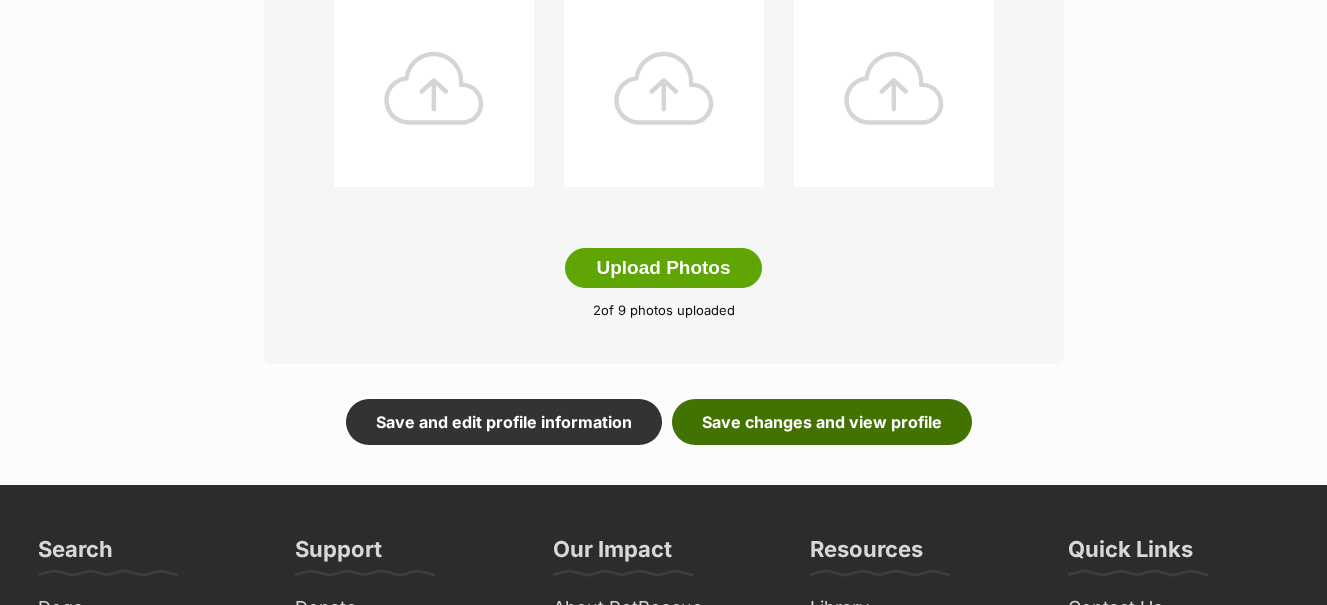 click on "Save changes and view profile" at bounding box center (822, 422) 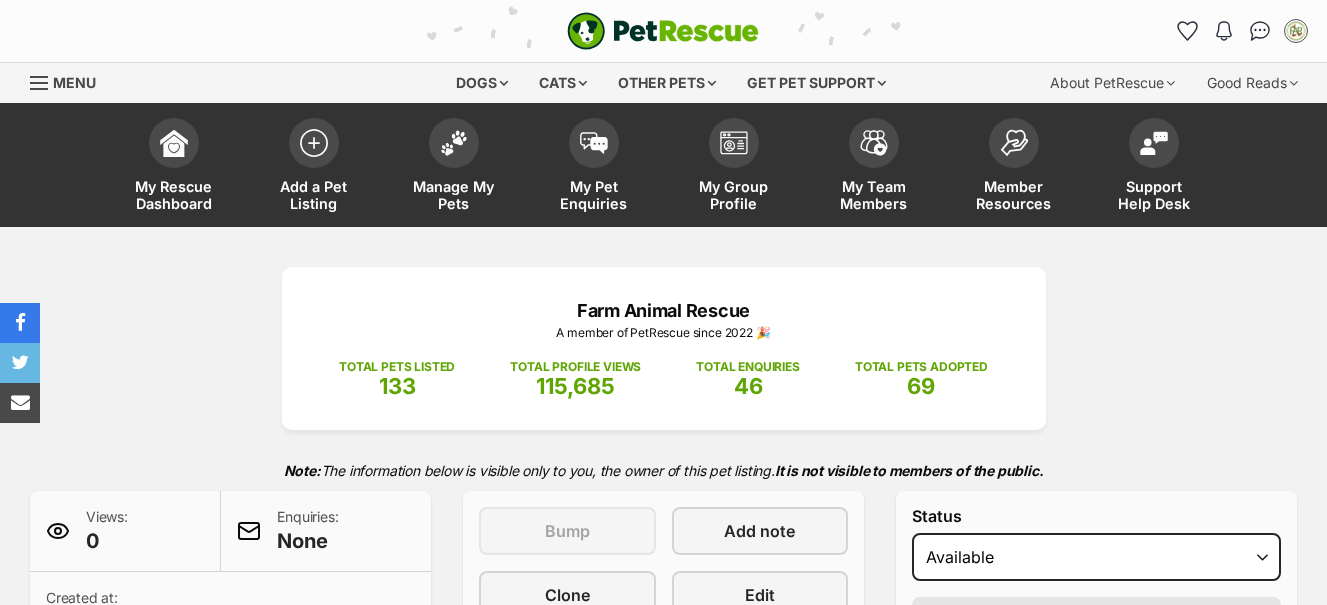 scroll, scrollTop: 0, scrollLeft: 0, axis: both 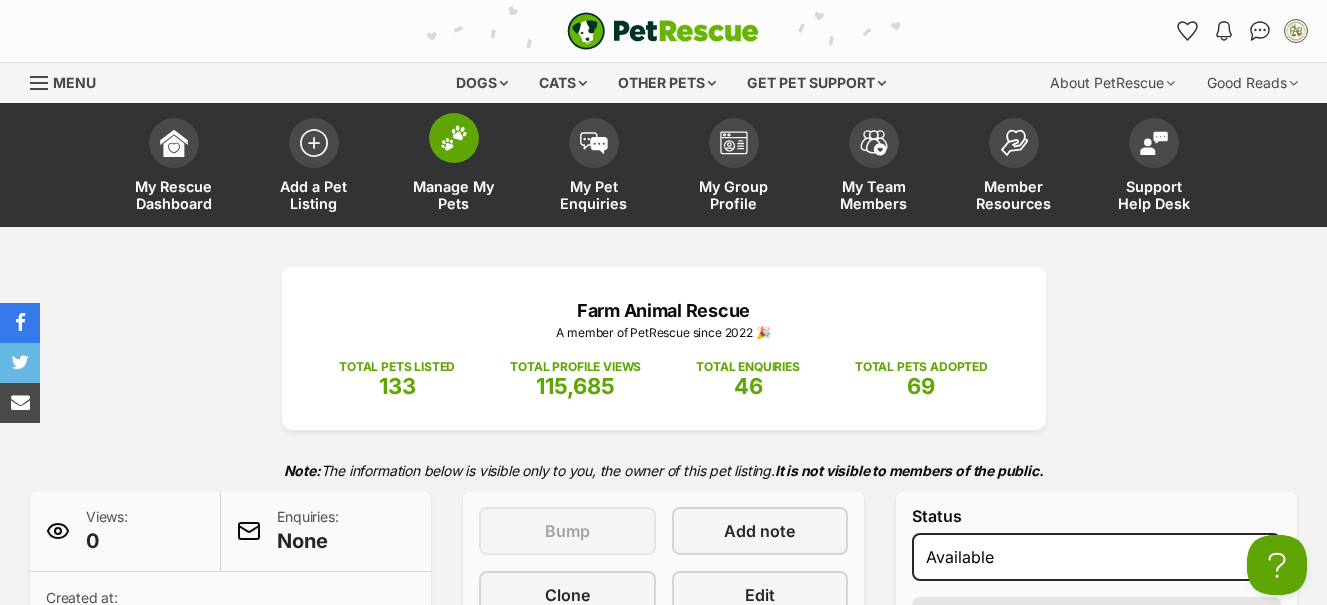 click at bounding box center (454, 138) 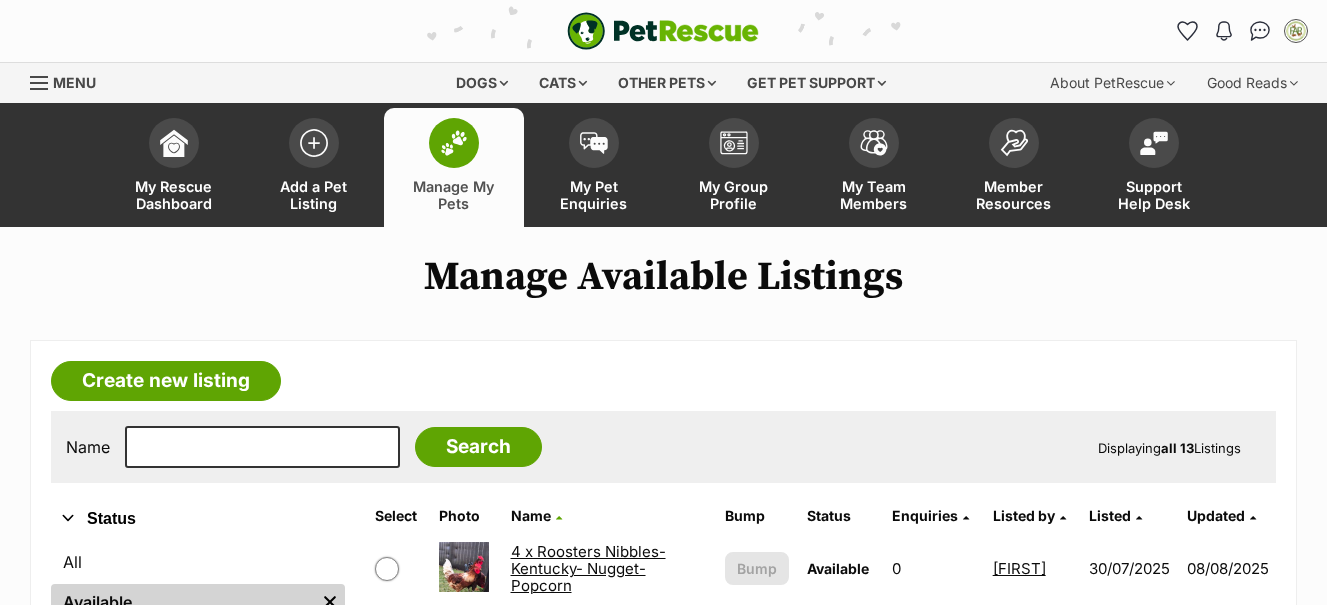 scroll, scrollTop: 152, scrollLeft: 0, axis: vertical 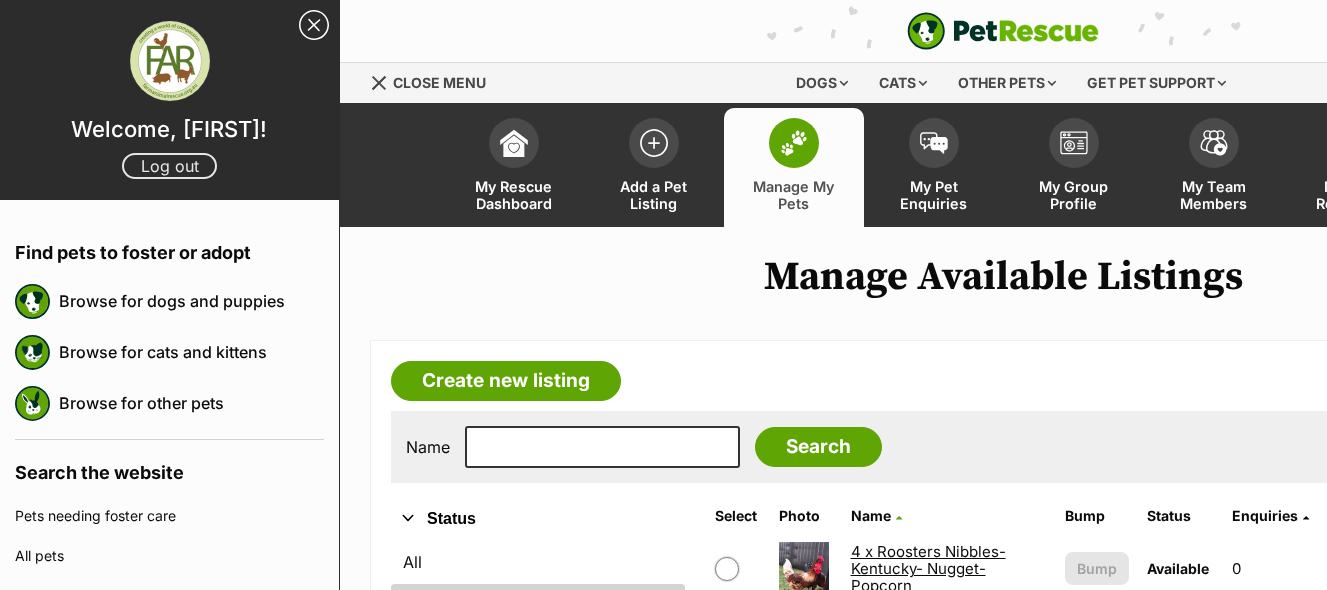 click on "Log out" at bounding box center (169, 166) 